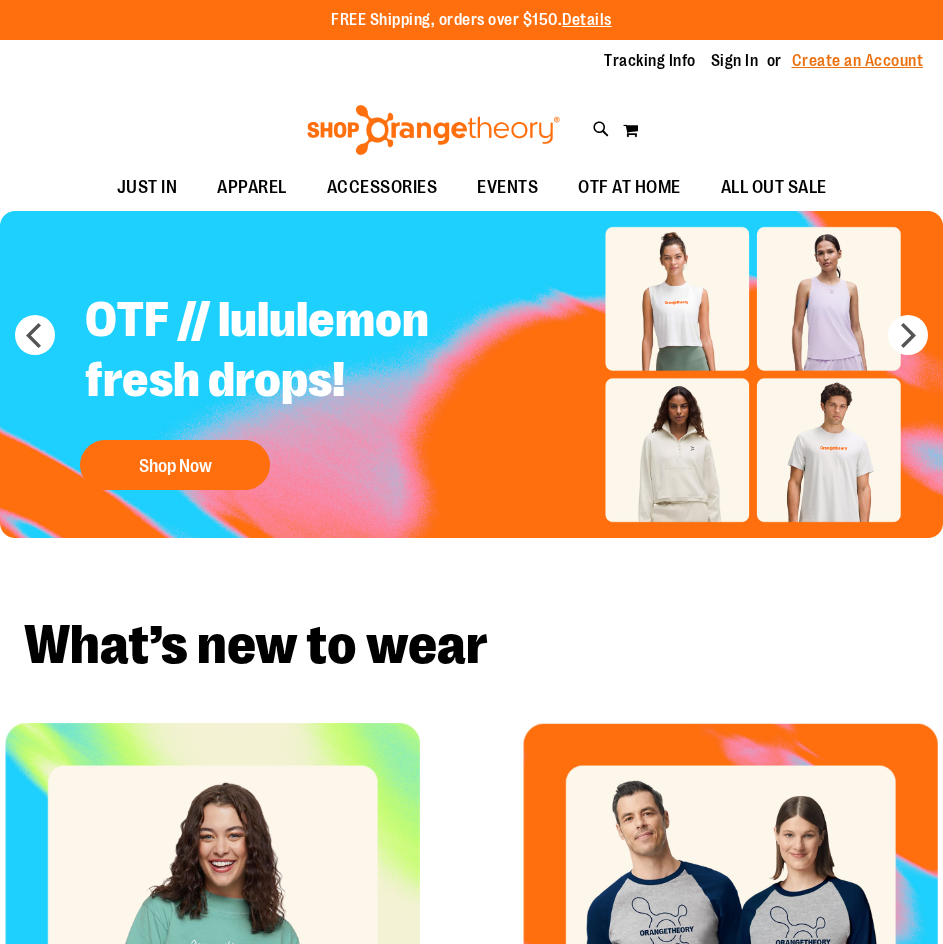 scroll, scrollTop: 0, scrollLeft: 0, axis: both 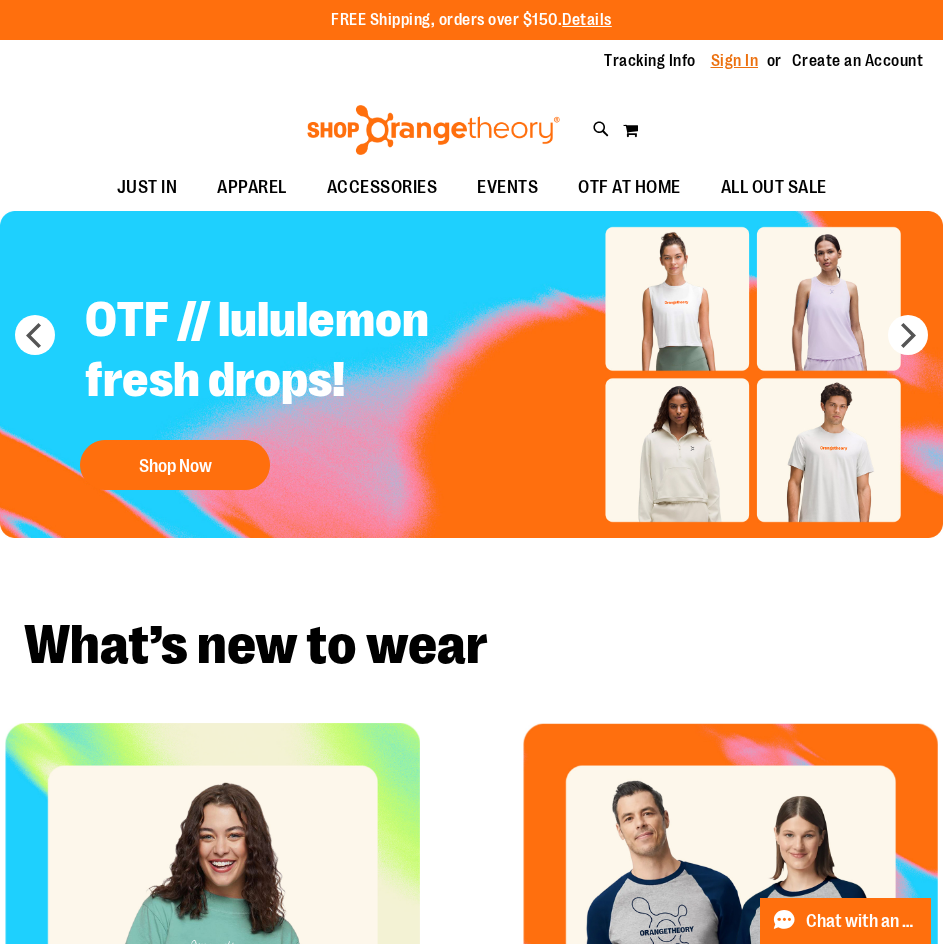 click on "Sign In" at bounding box center (735, 61) 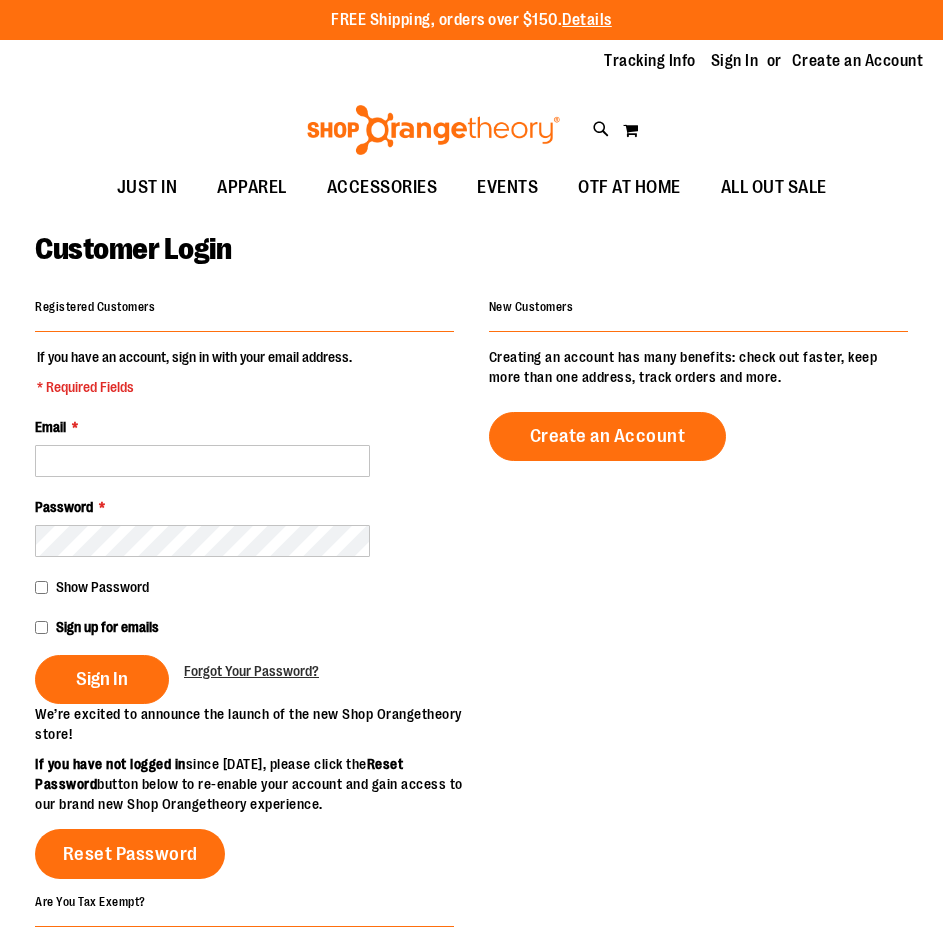 scroll, scrollTop: 0, scrollLeft: 0, axis: both 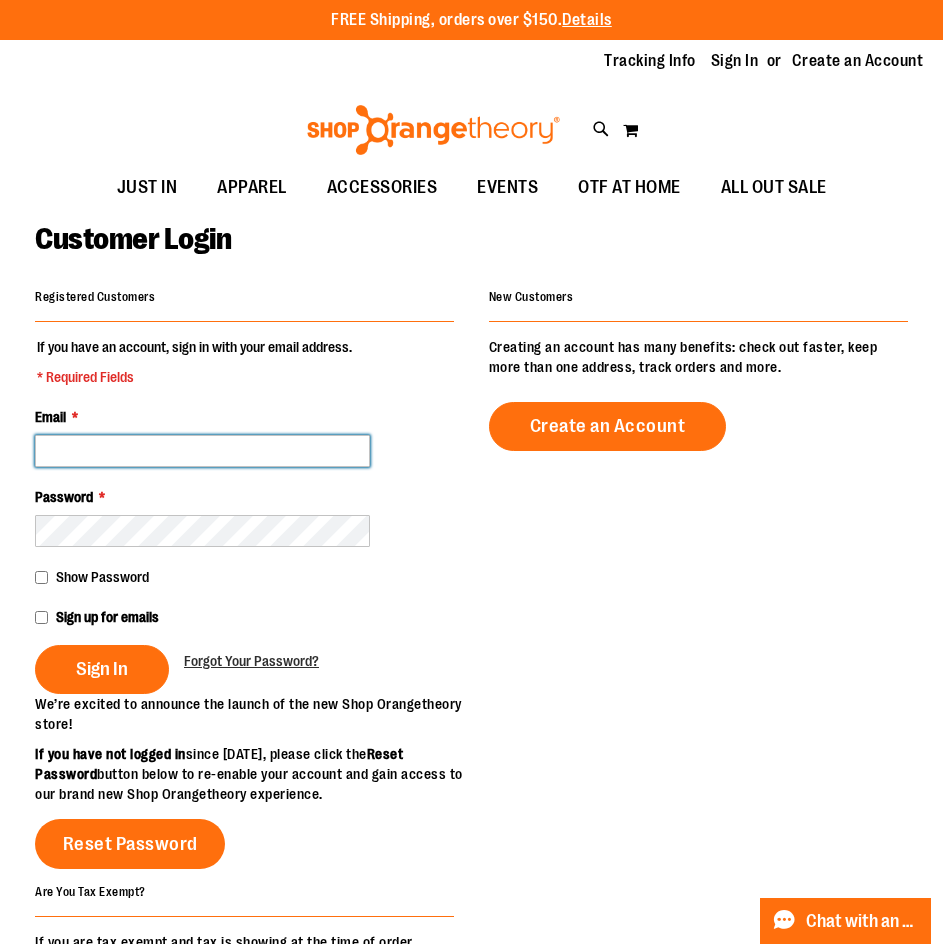 click on "Email *" at bounding box center [202, 451] 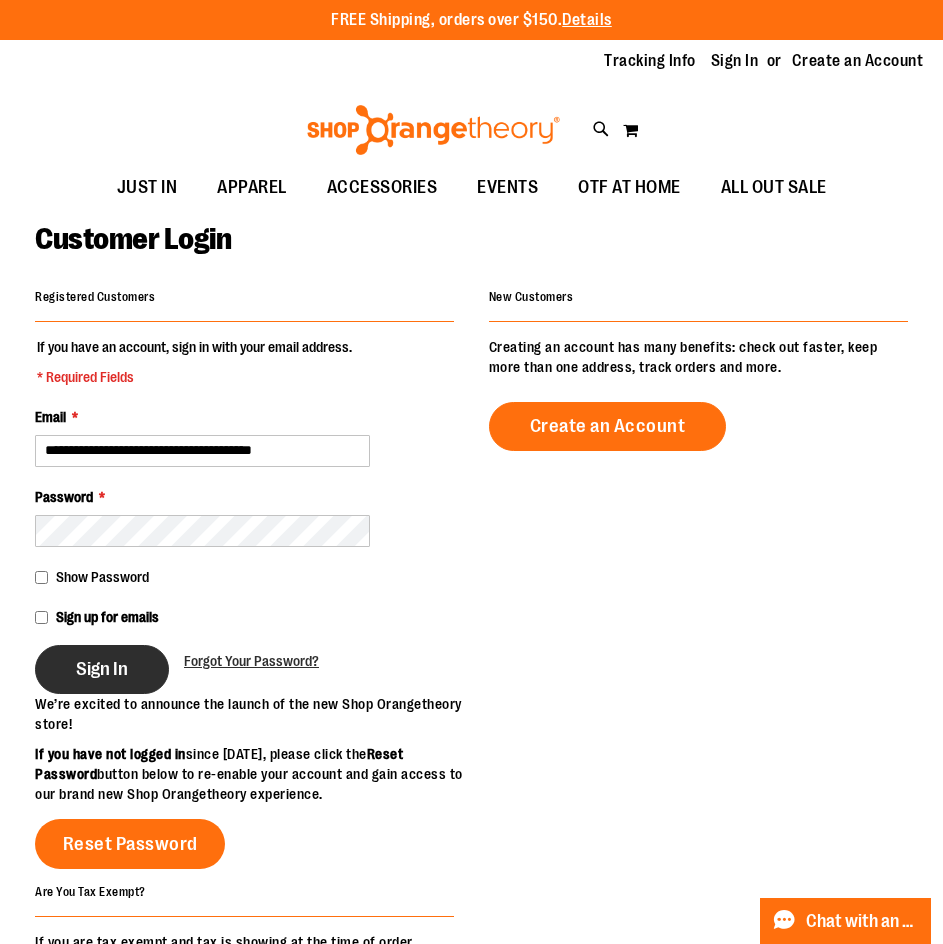 click on "Sign In" at bounding box center [102, 669] 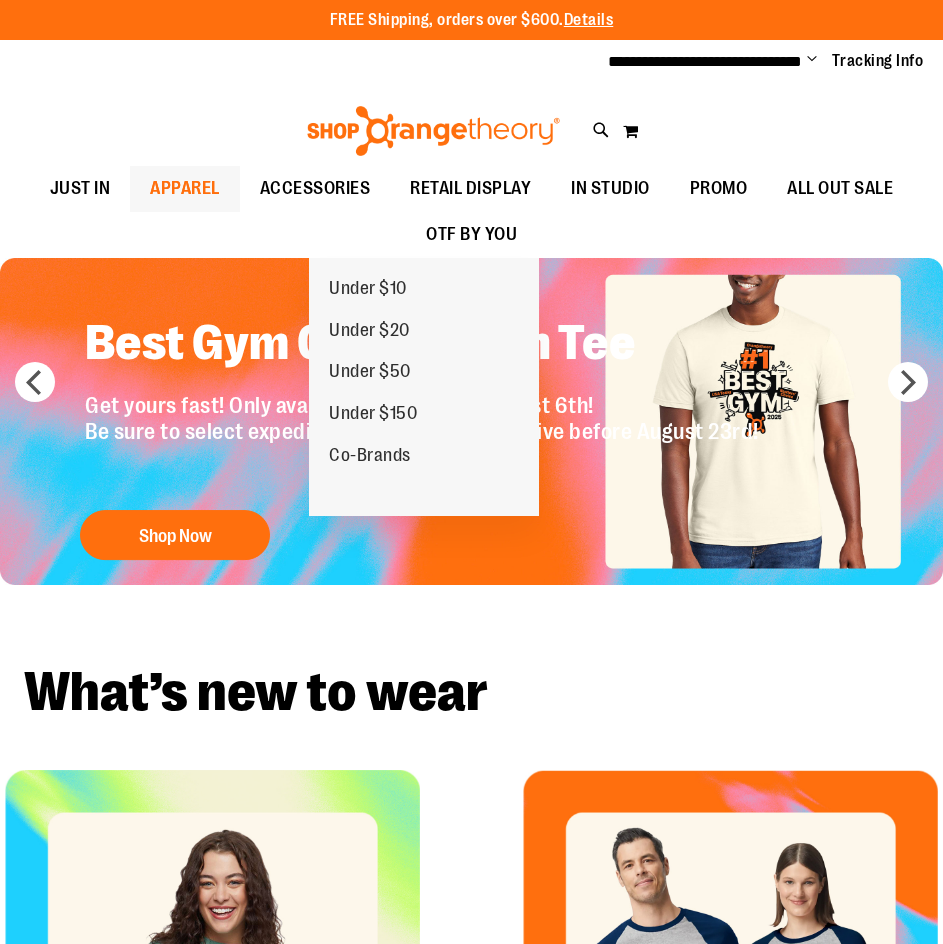 scroll, scrollTop: 0, scrollLeft: 0, axis: both 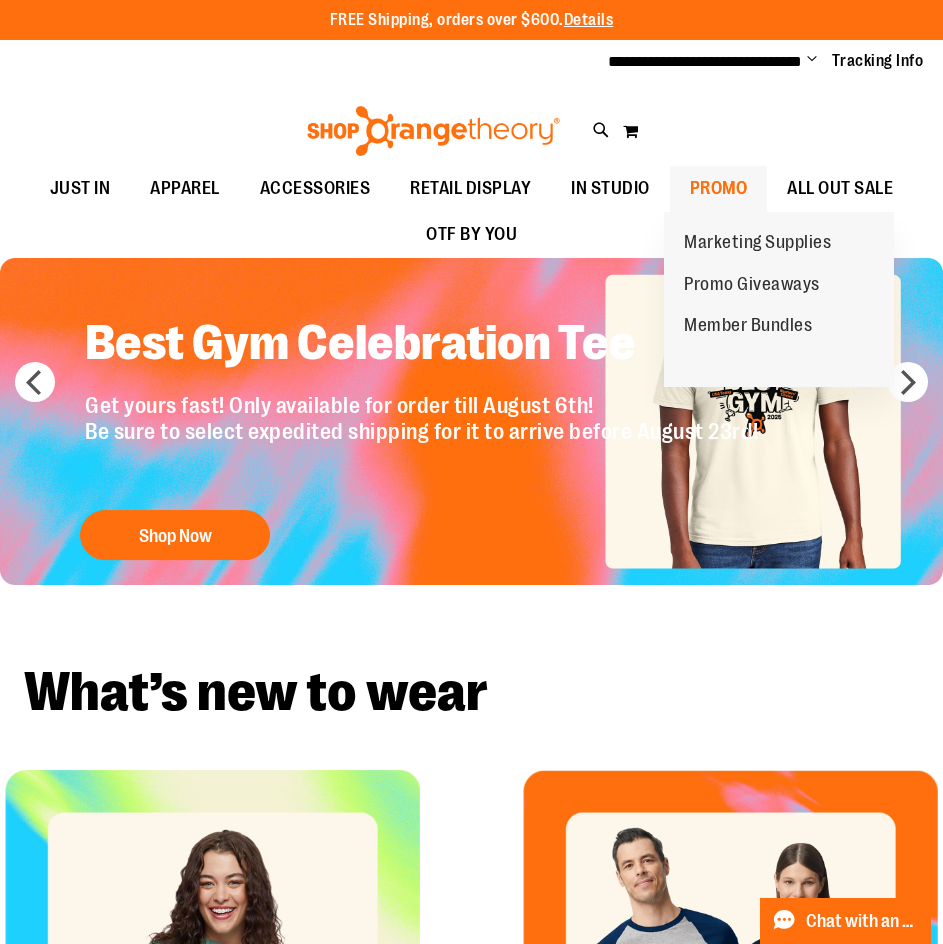 click on "PROMO" at bounding box center [719, 188] 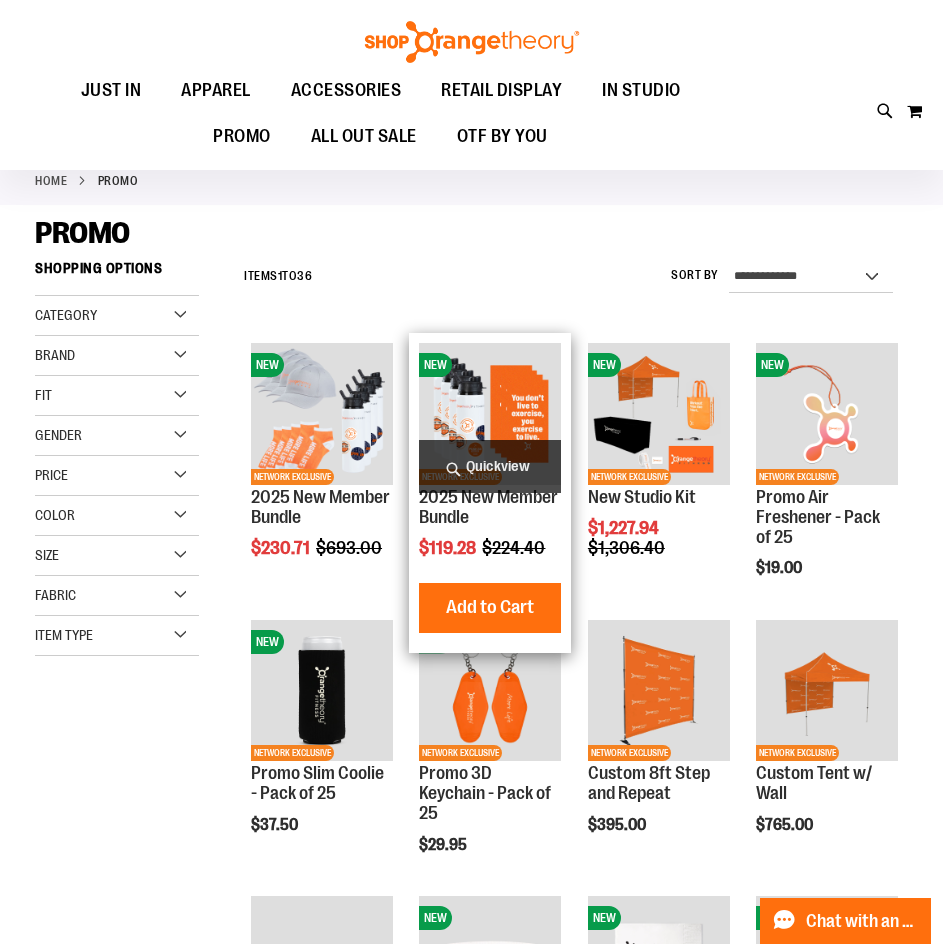scroll, scrollTop: 199, scrollLeft: 0, axis: vertical 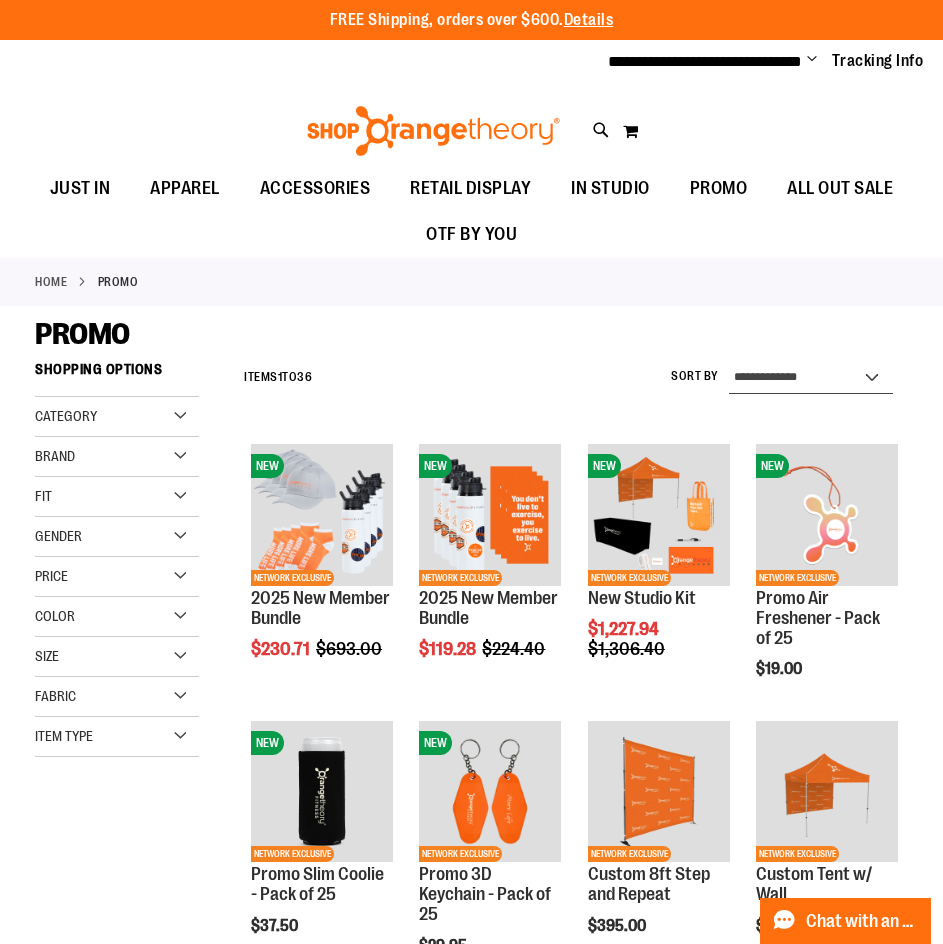 click on "**********" at bounding box center [811, 378] 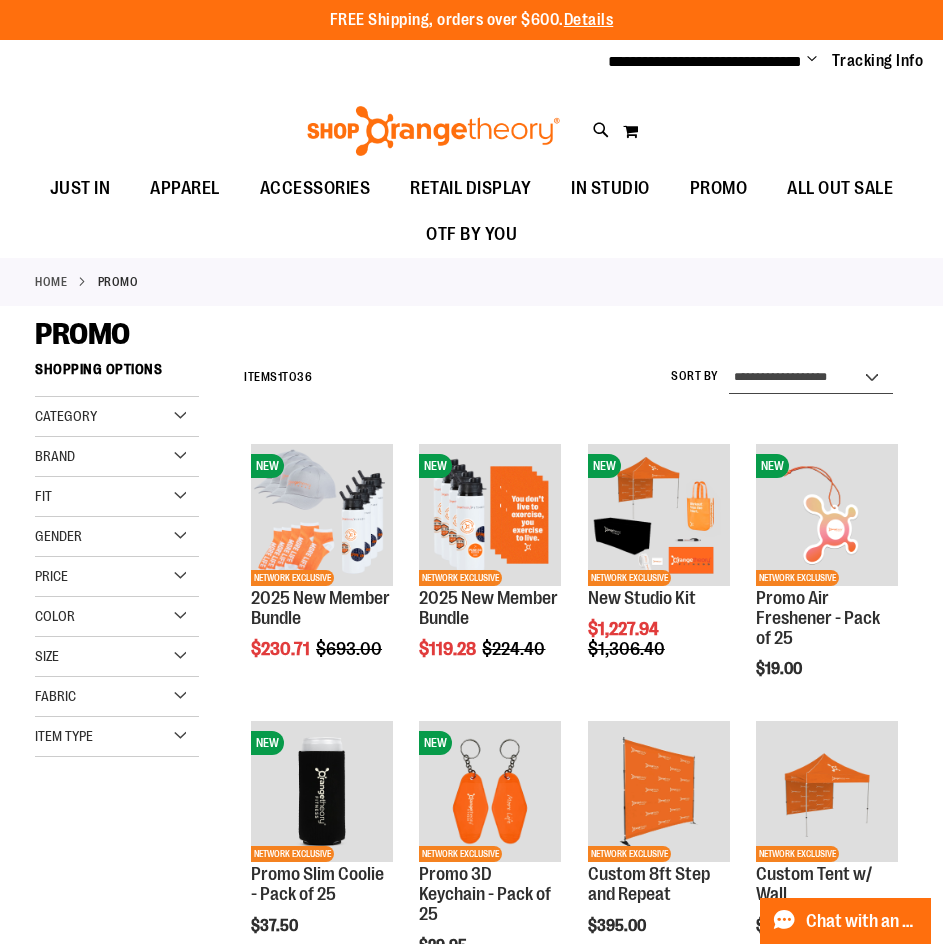 click on "**********" at bounding box center [811, 378] 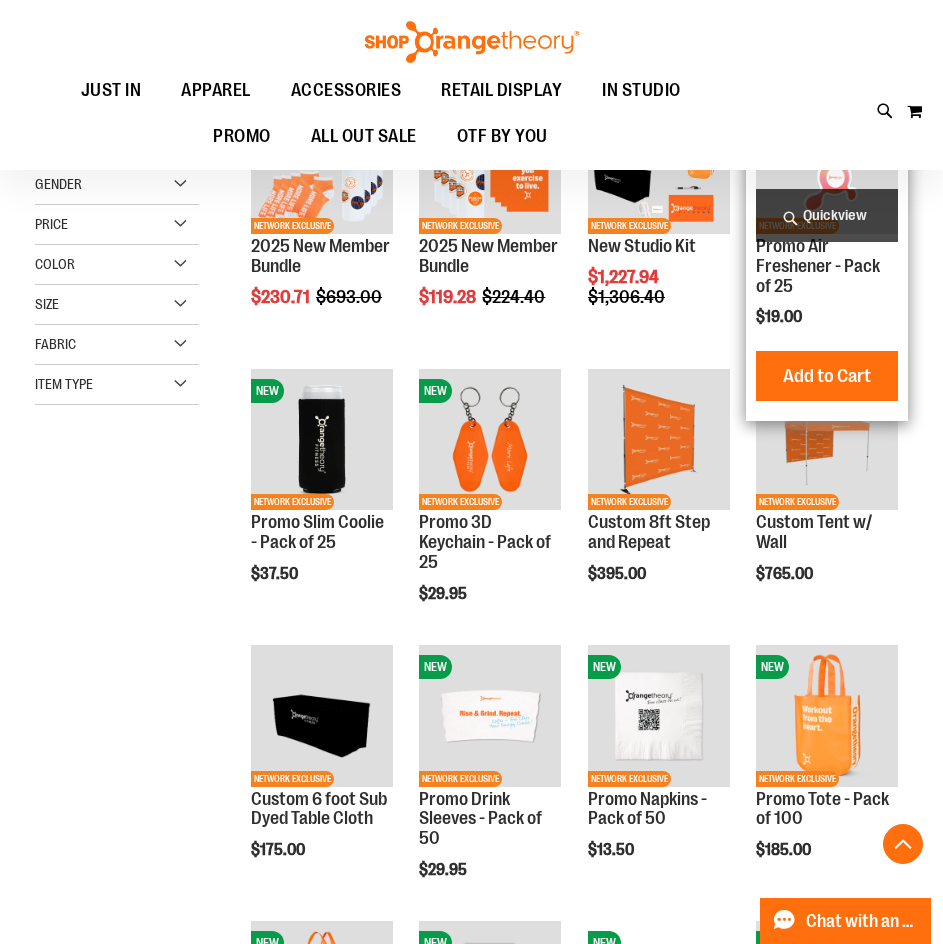 scroll, scrollTop: 351, scrollLeft: 0, axis: vertical 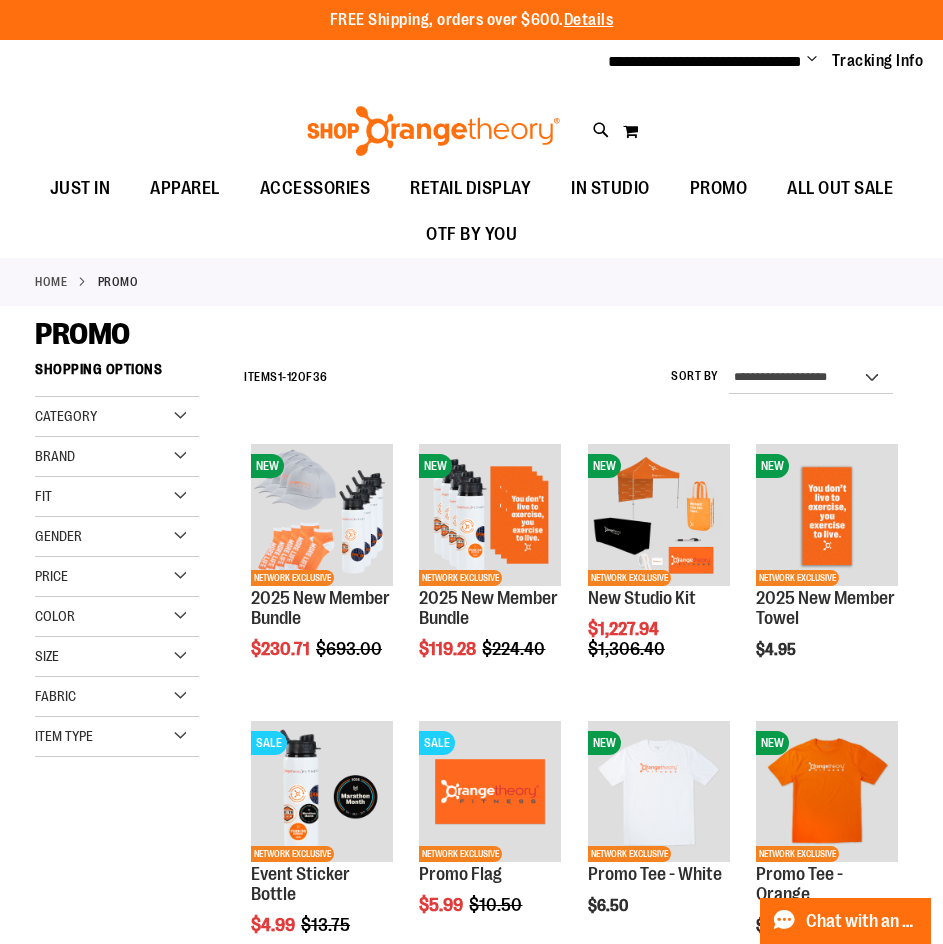 click on "**********" at bounding box center [571, 378] 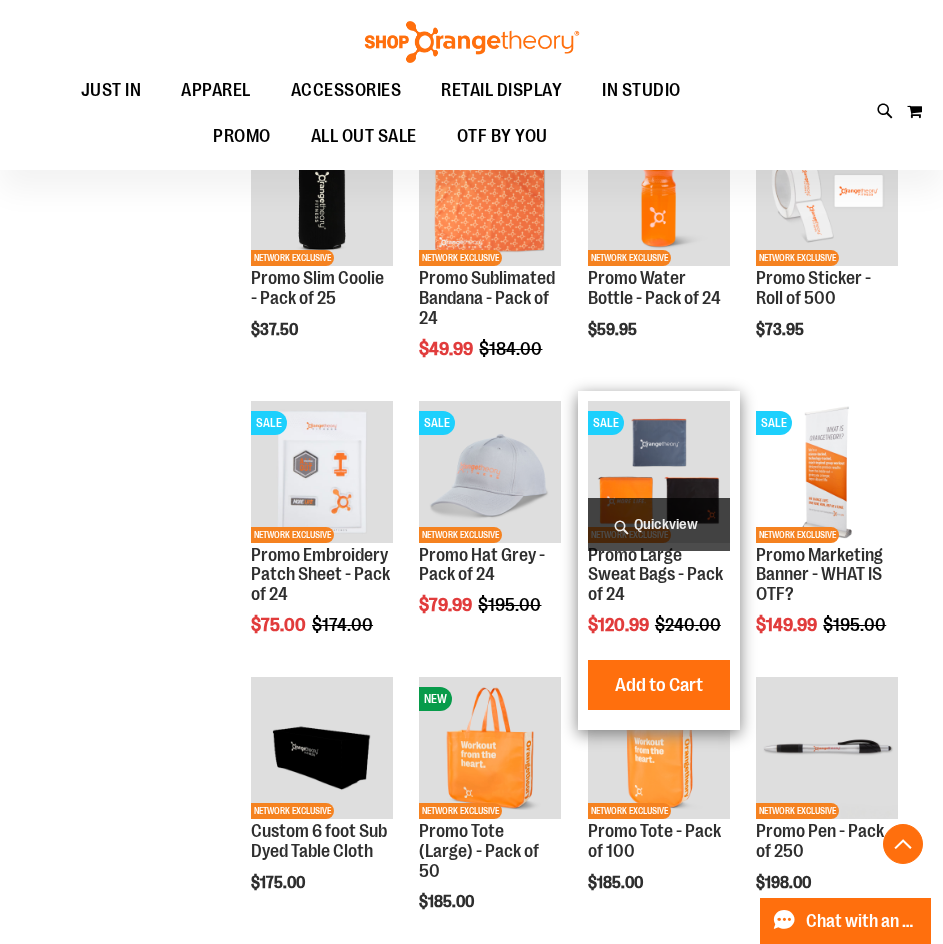 scroll, scrollTop: 2199, scrollLeft: 0, axis: vertical 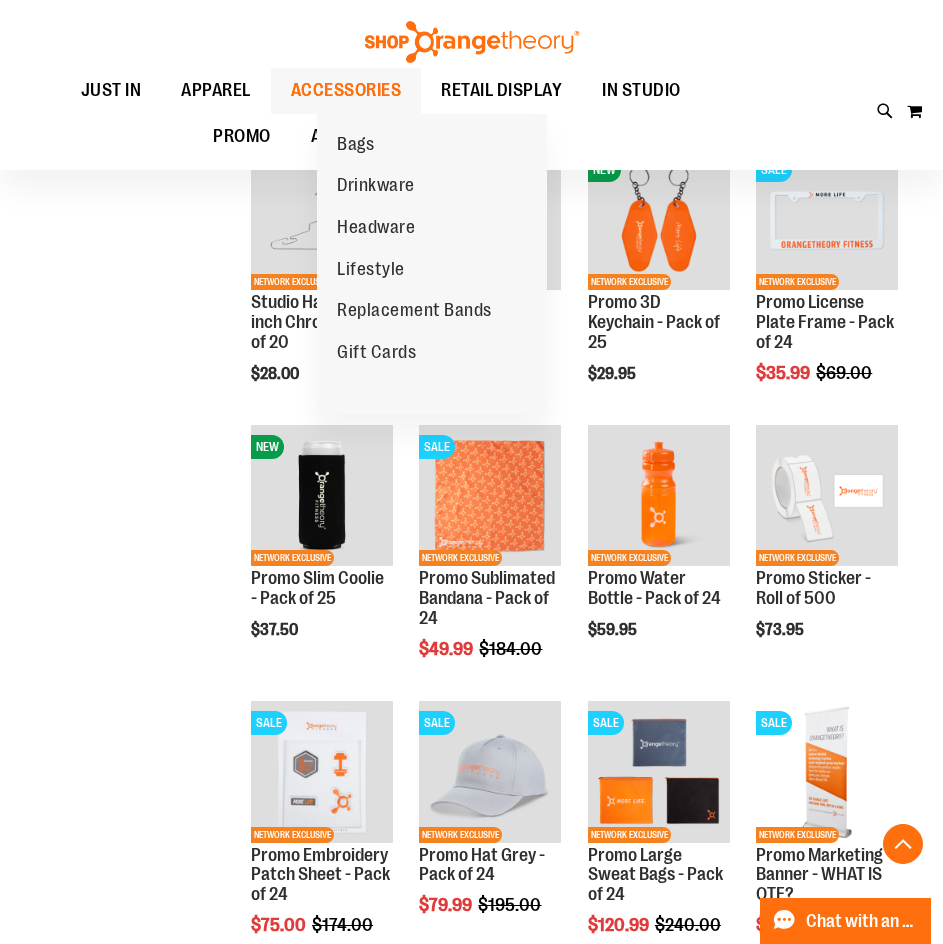 click on "ACCESSORIES" at bounding box center (346, 90) 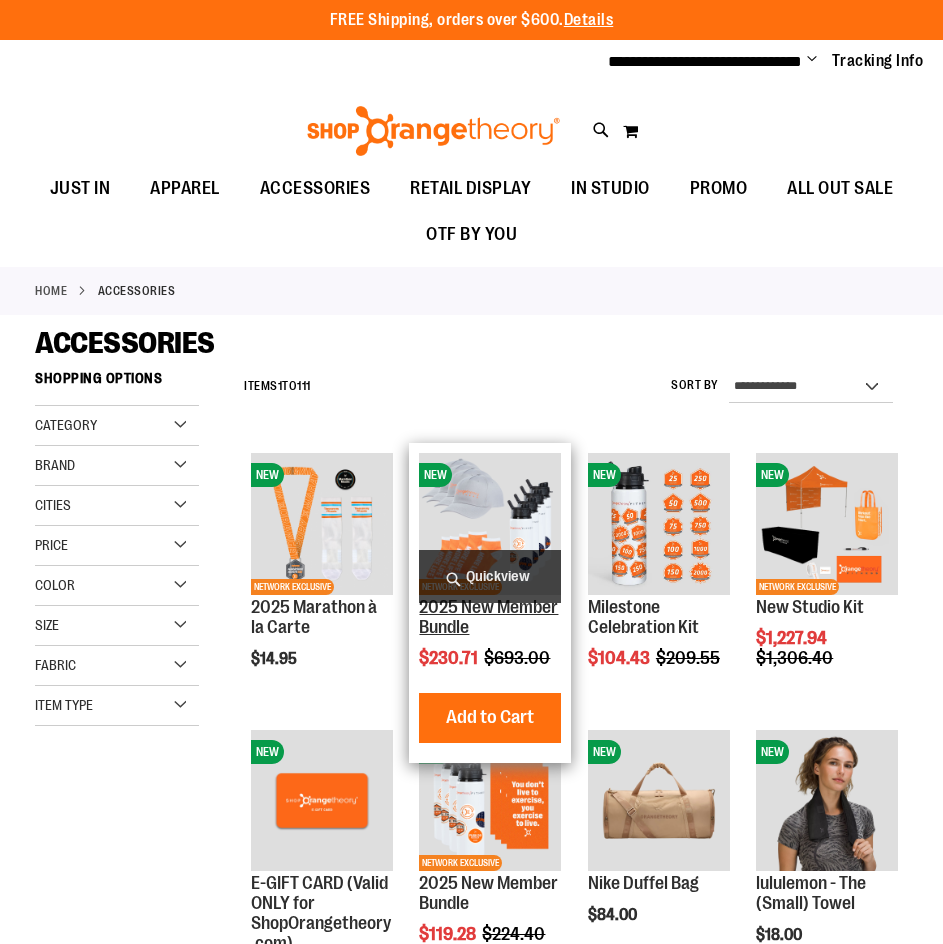 scroll, scrollTop: 0, scrollLeft: 0, axis: both 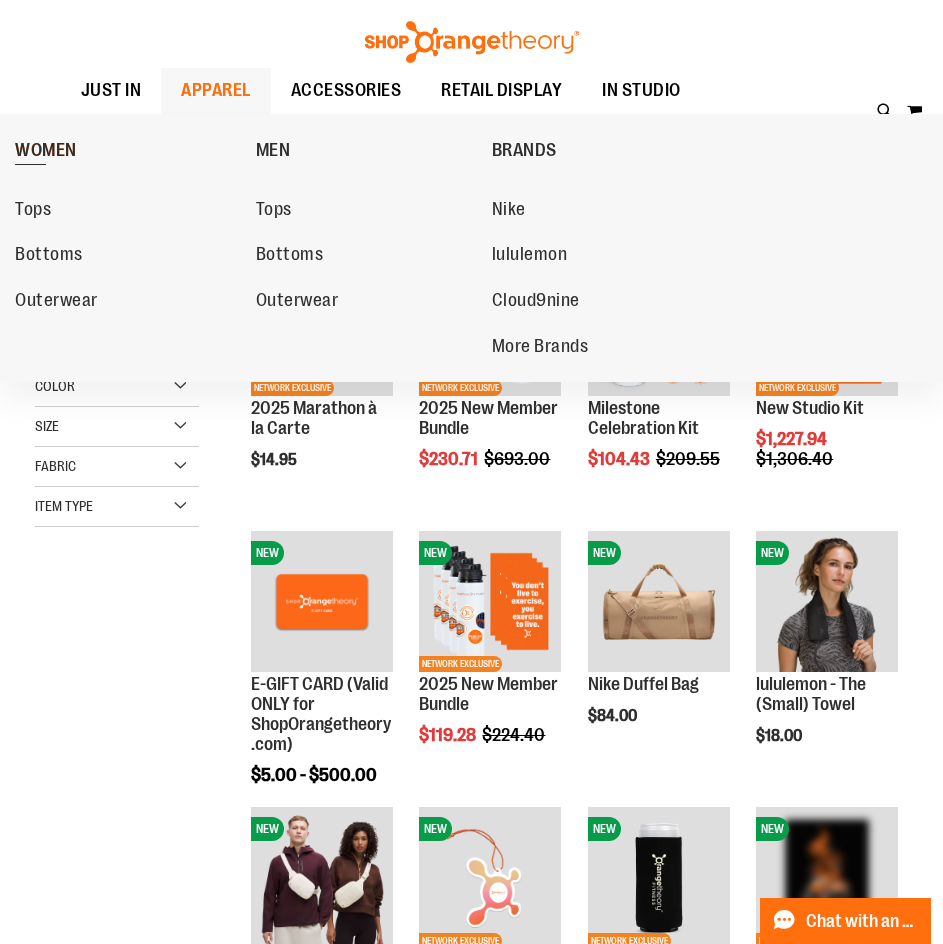 click on "WOMEN" at bounding box center [46, 152] 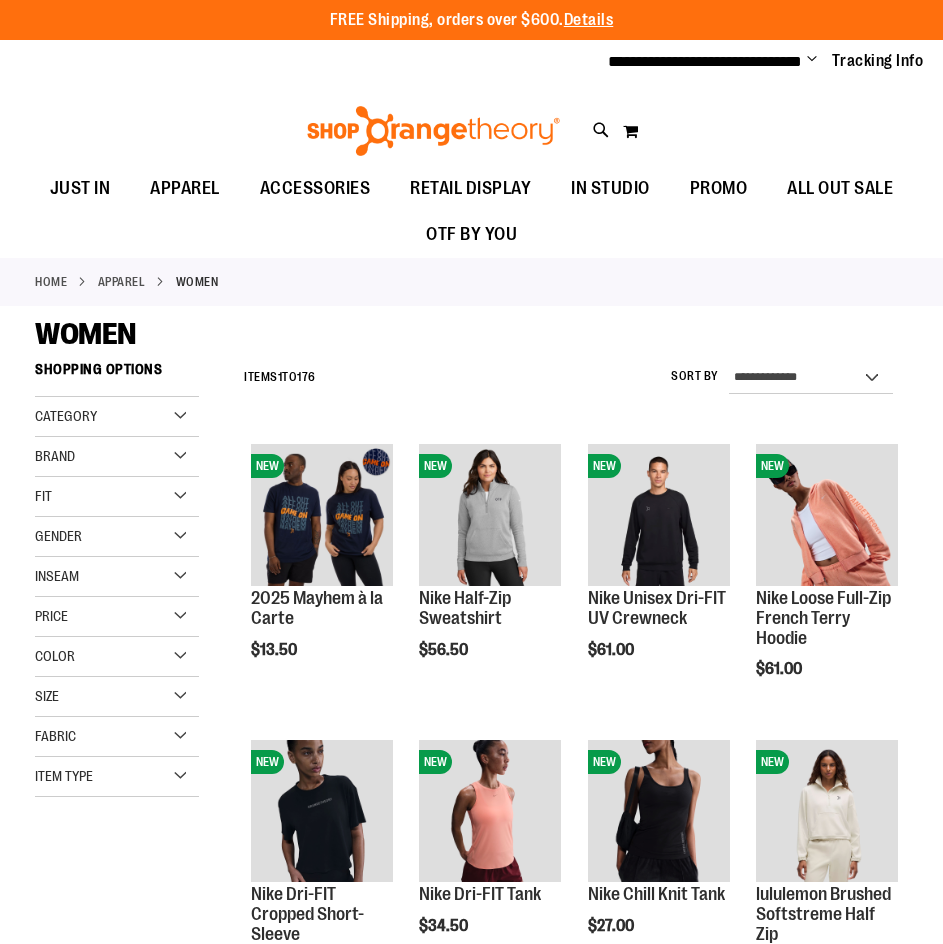 scroll, scrollTop: 0, scrollLeft: 0, axis: both 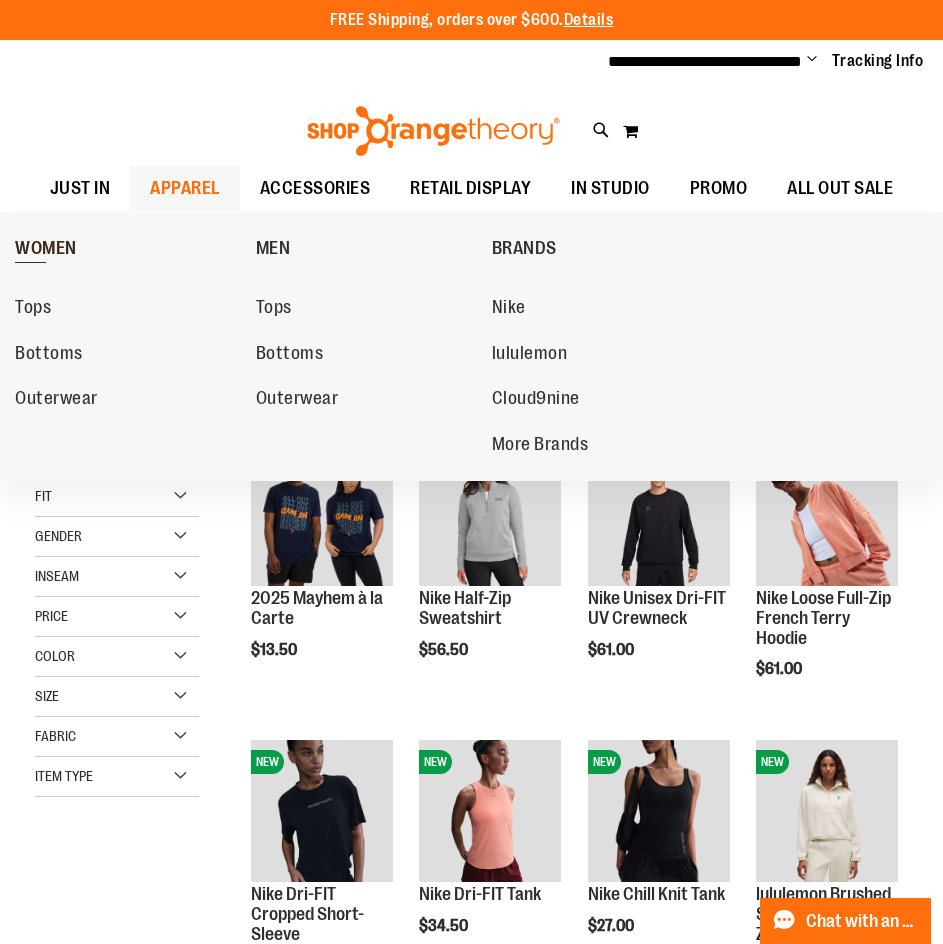 click on "WOMEN" at bounding box center (46, 250) 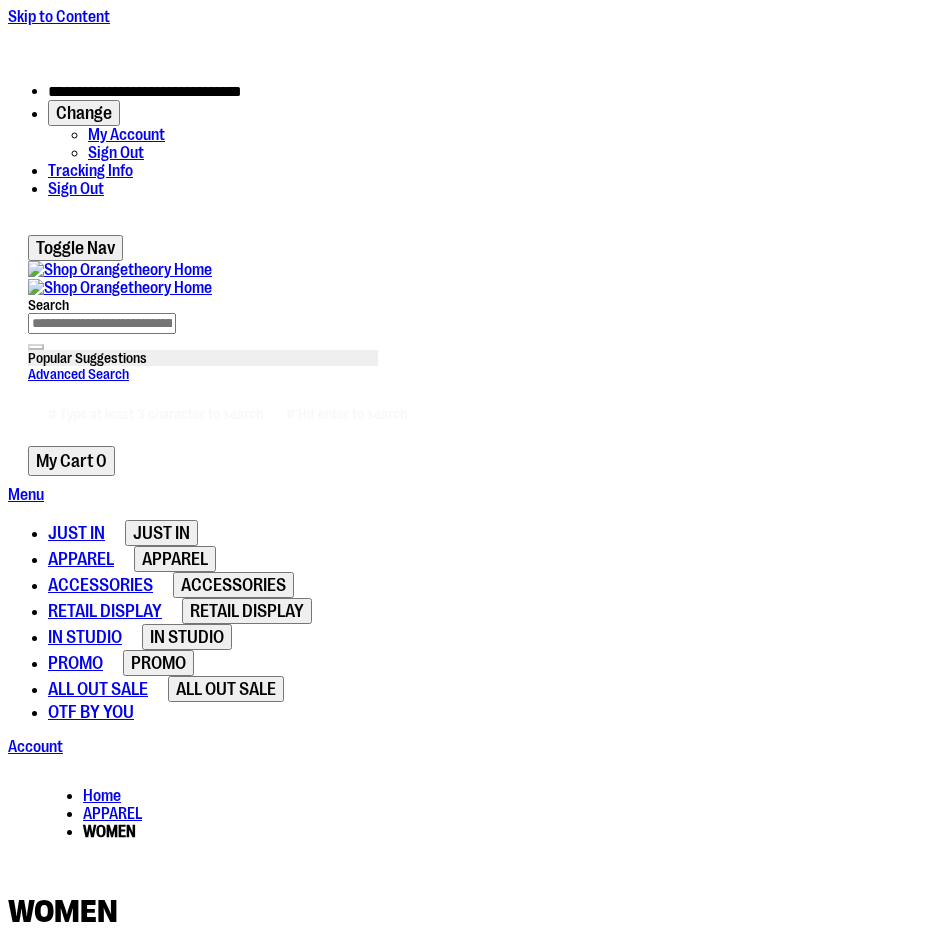 scroll, scrollTop: 0, scrollLeft: 0, axis: both 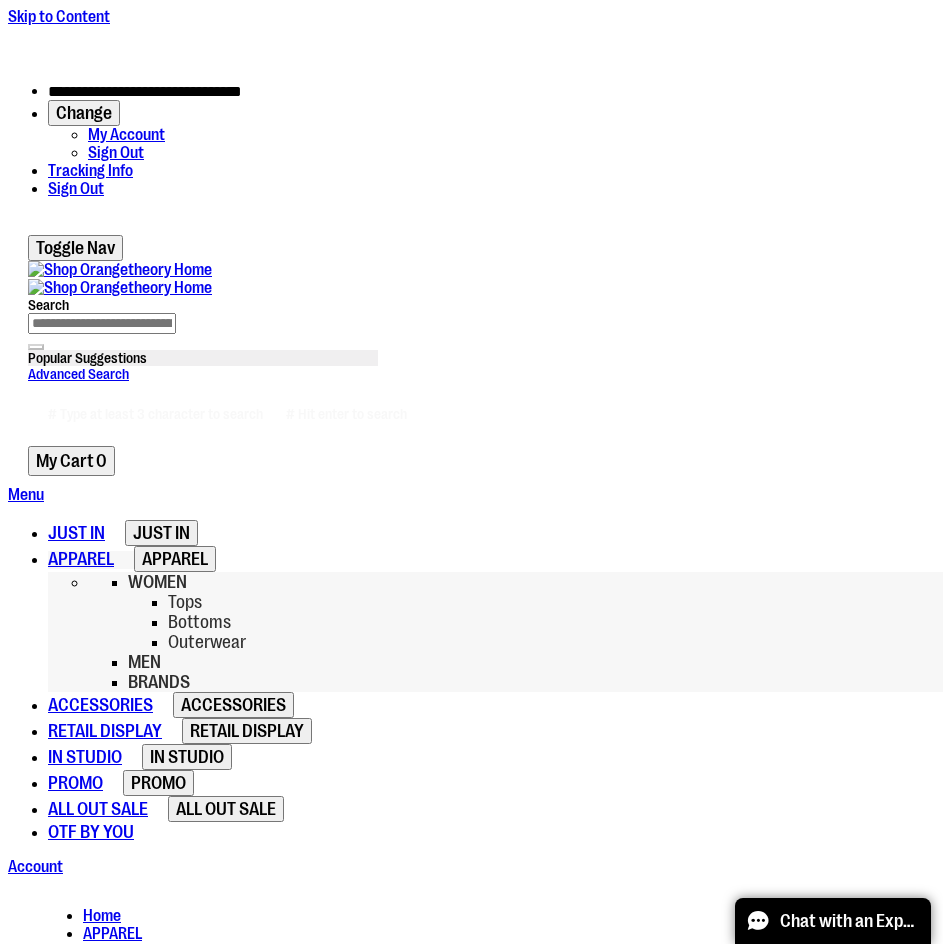 click on "WOMEN" at bounding box center (157, 582) 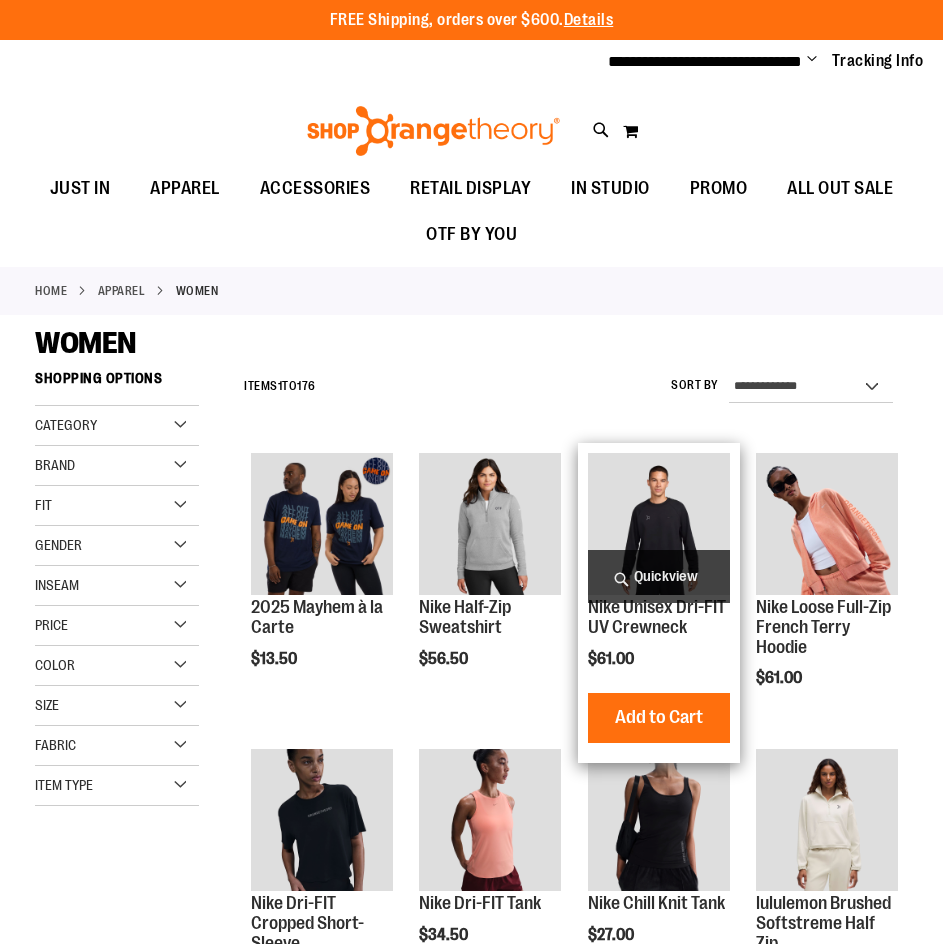 scroll, scrollTop: 0, scrollLeft: 0, axis: both 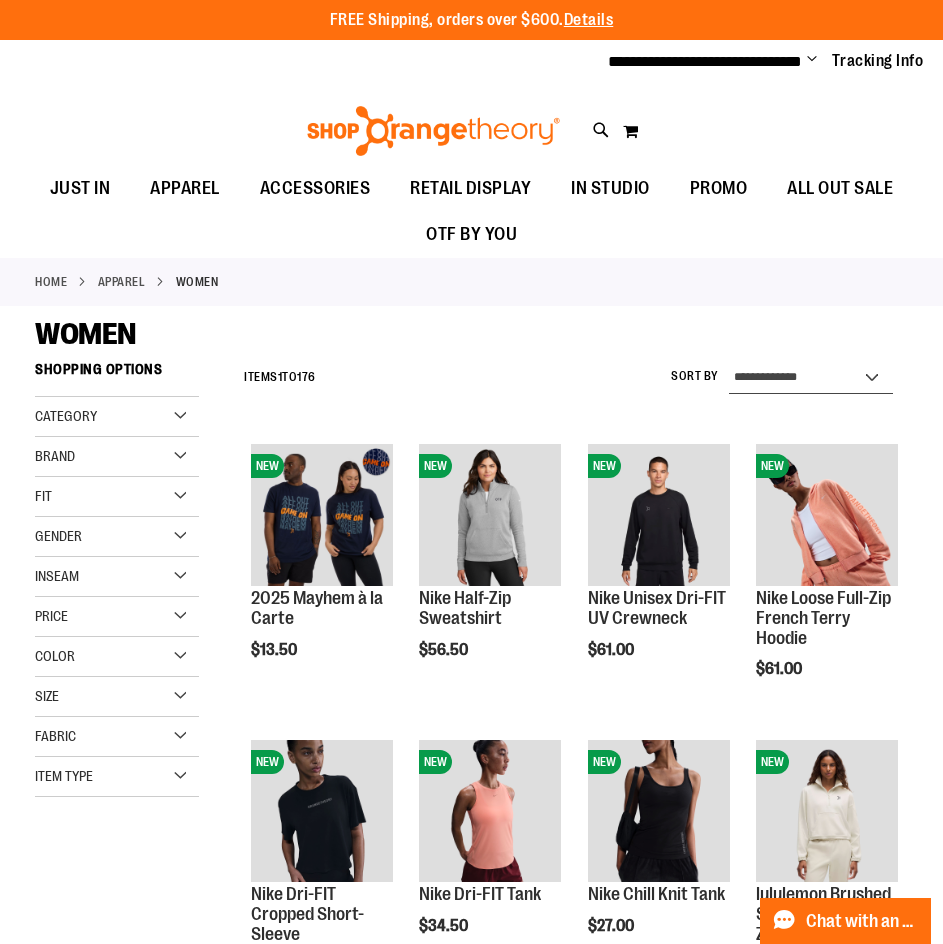 click on "**********" at bounding box center [811, 378] 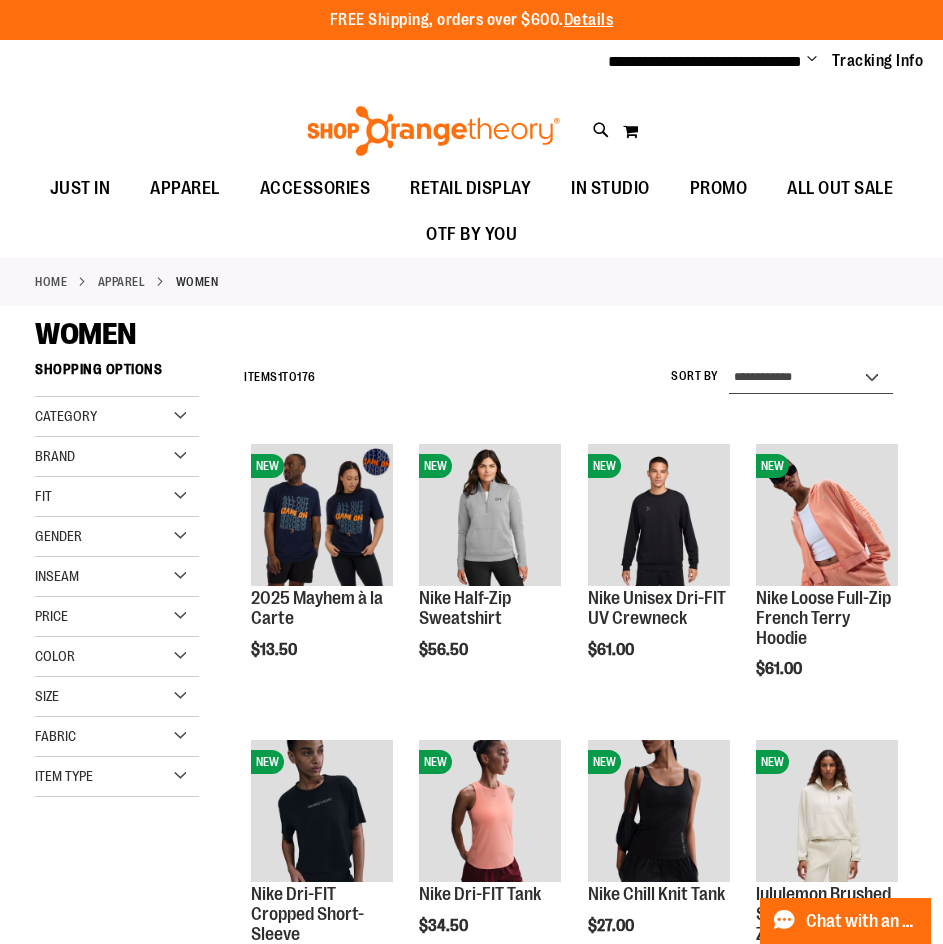 click on "**********" at bounding box center [811, 378] 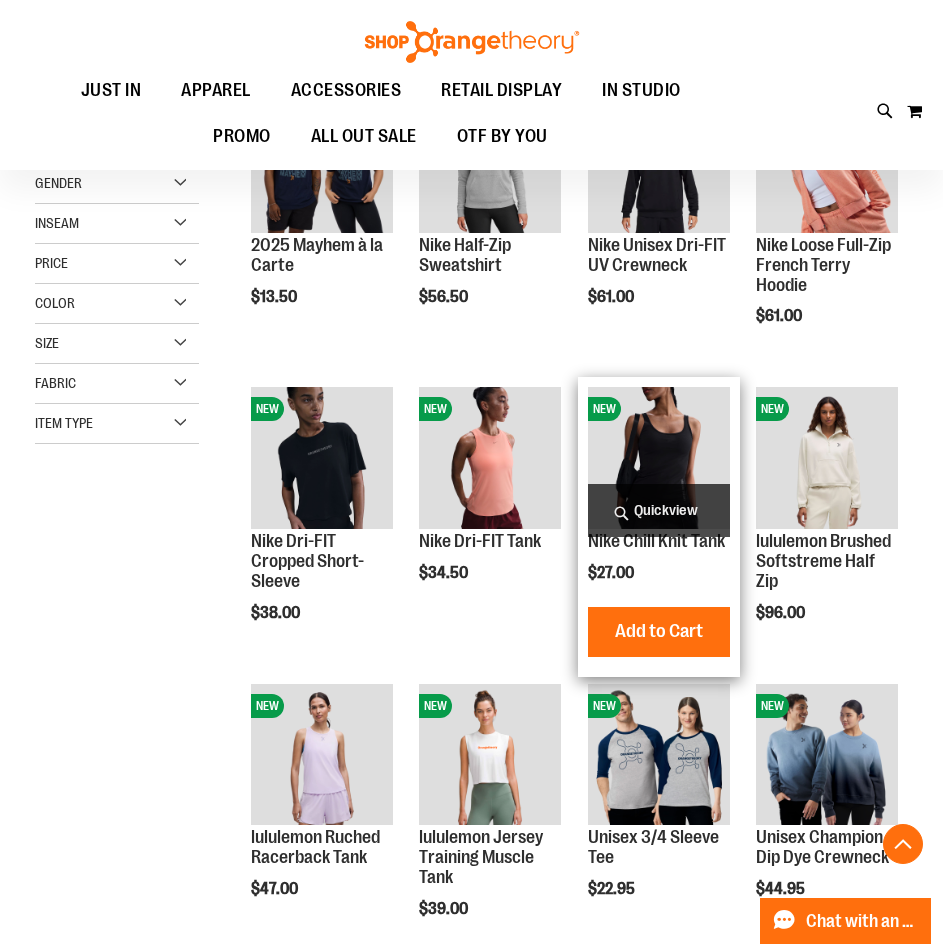 scroll, scrollTop: 103, scrollLeft: 0, axis: vertical 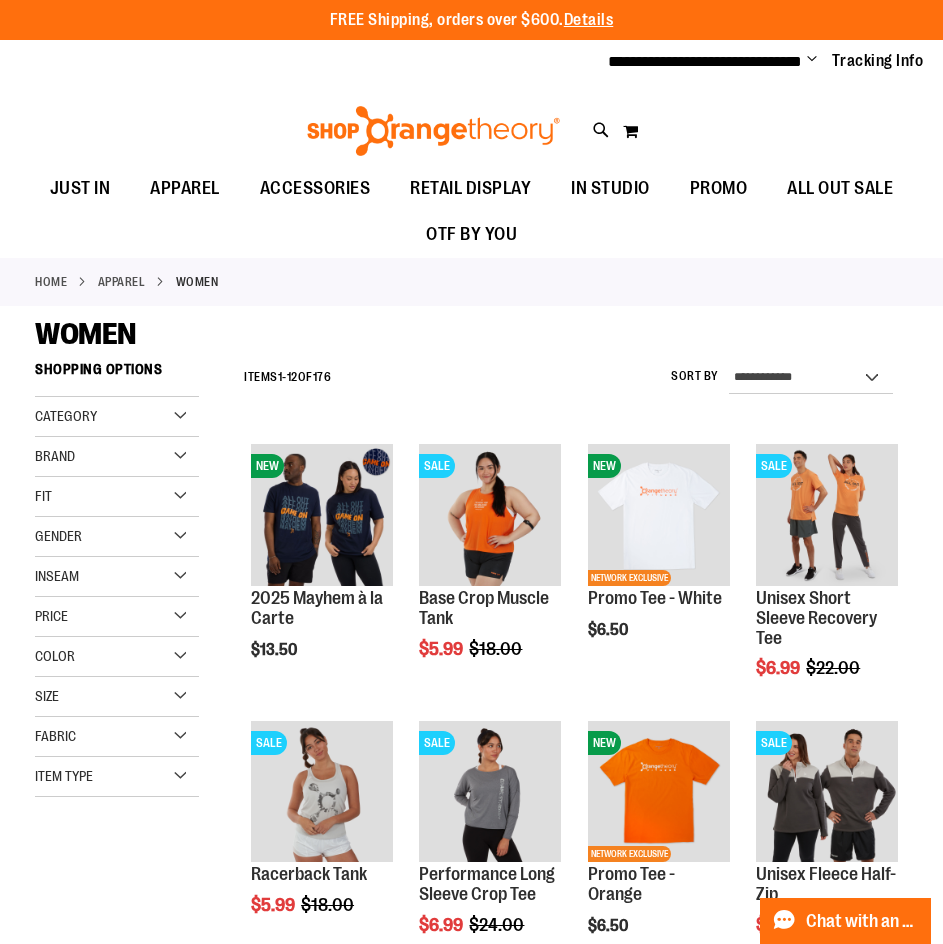 click on "Brand" at bounding box center [117, 457] 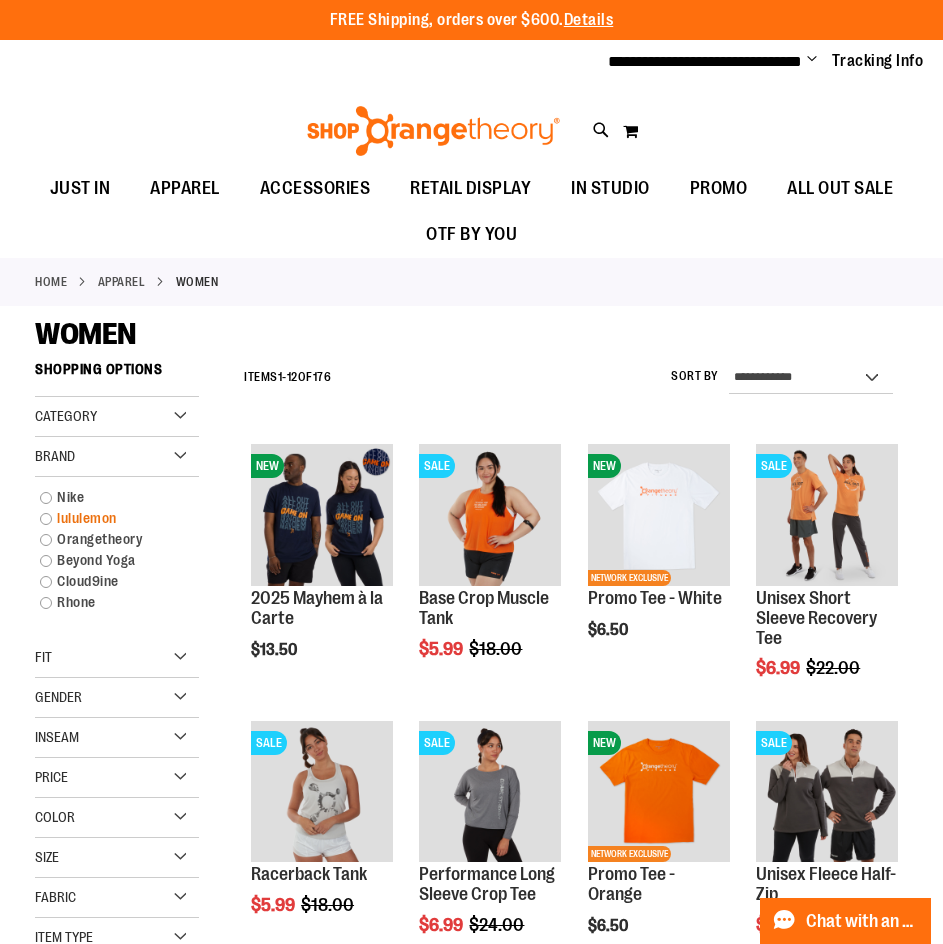 click on "lululemon" at bounding box center (109, 518) 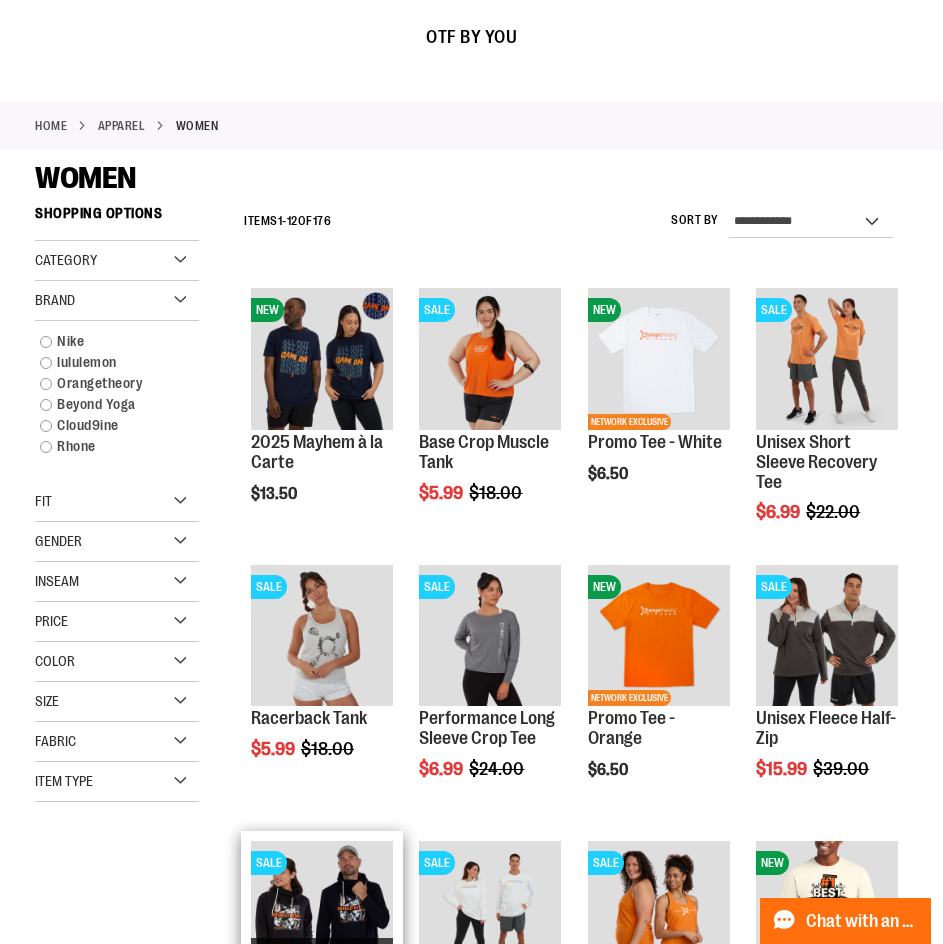 scroll, scrollTop: 0, scrollLeft: 0, axis: both 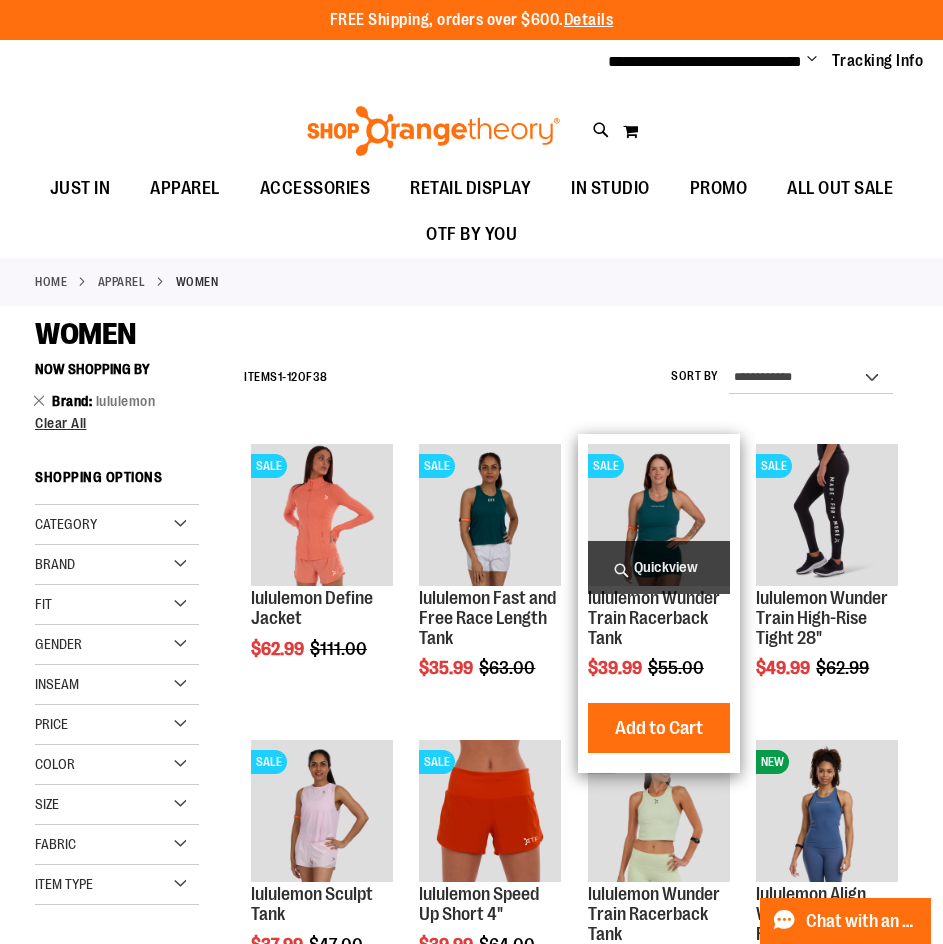 click on "Quickview" at bounding box center [659, 567] 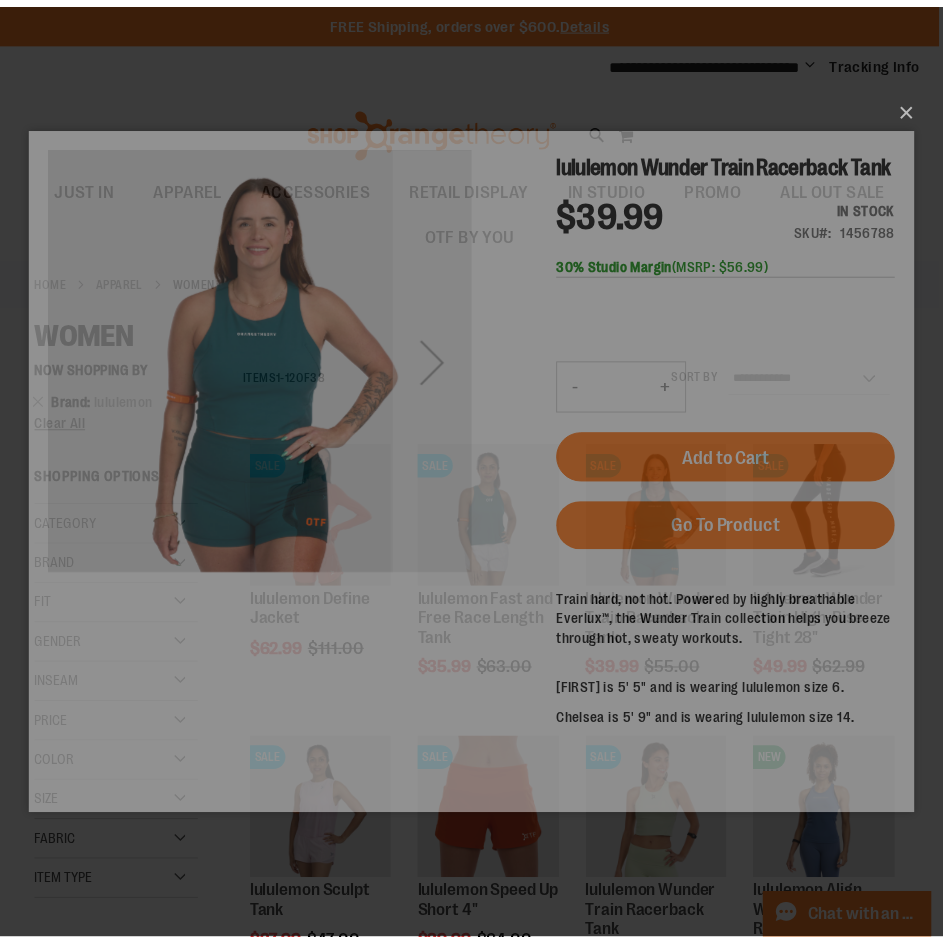 scroll, scrollTop: 0, scrollLeft: 0, axis: both 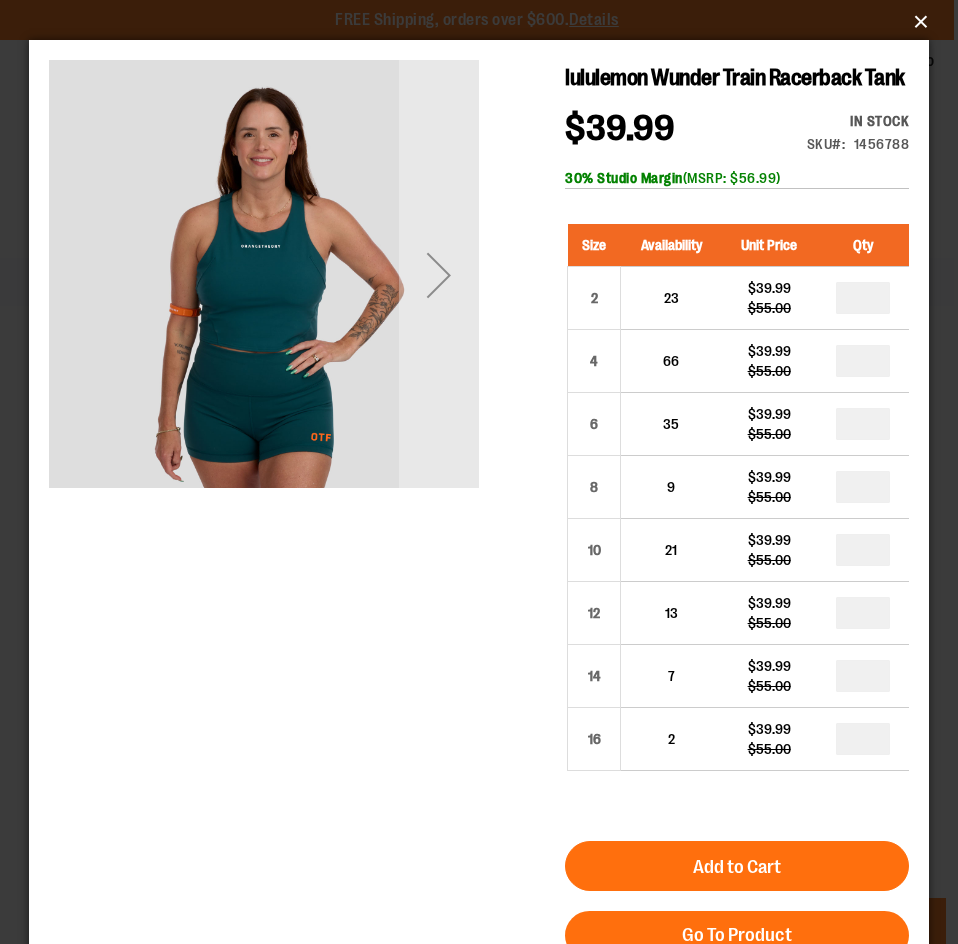 click on "×" at bounding box center (485, 22) 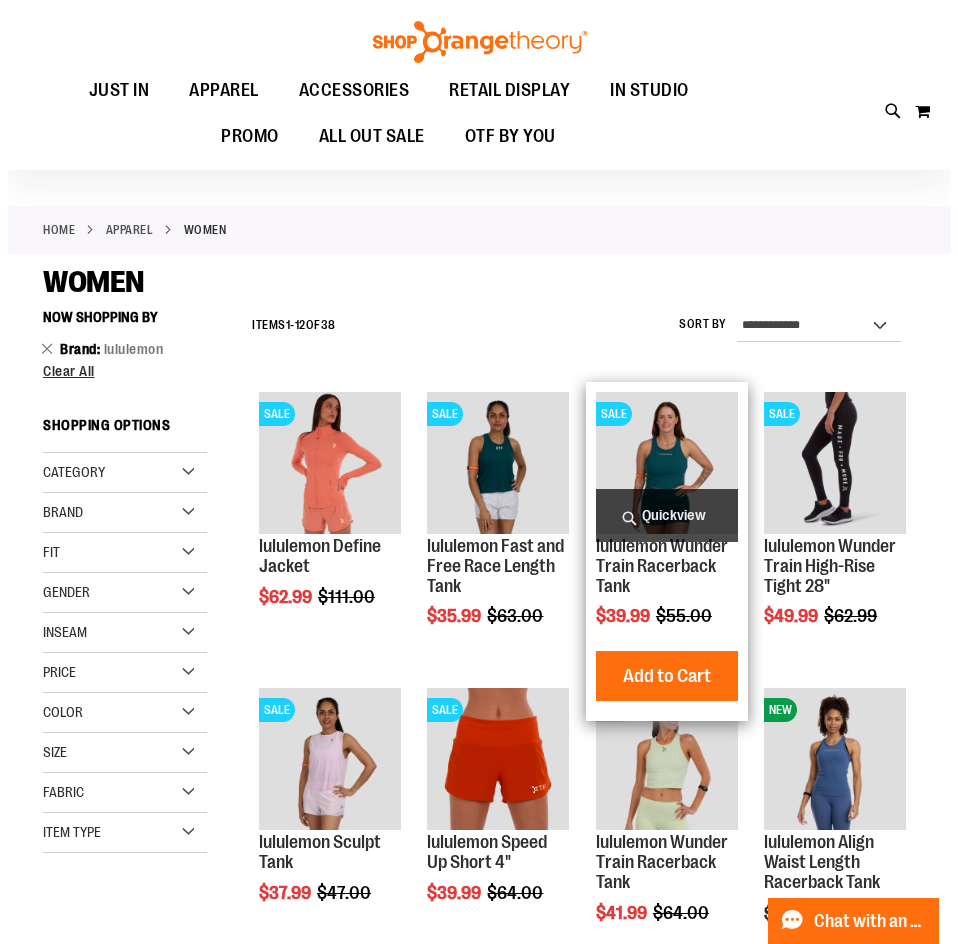 scroll, scrollTop: 99, scrollLeft: 0, axis: vertical 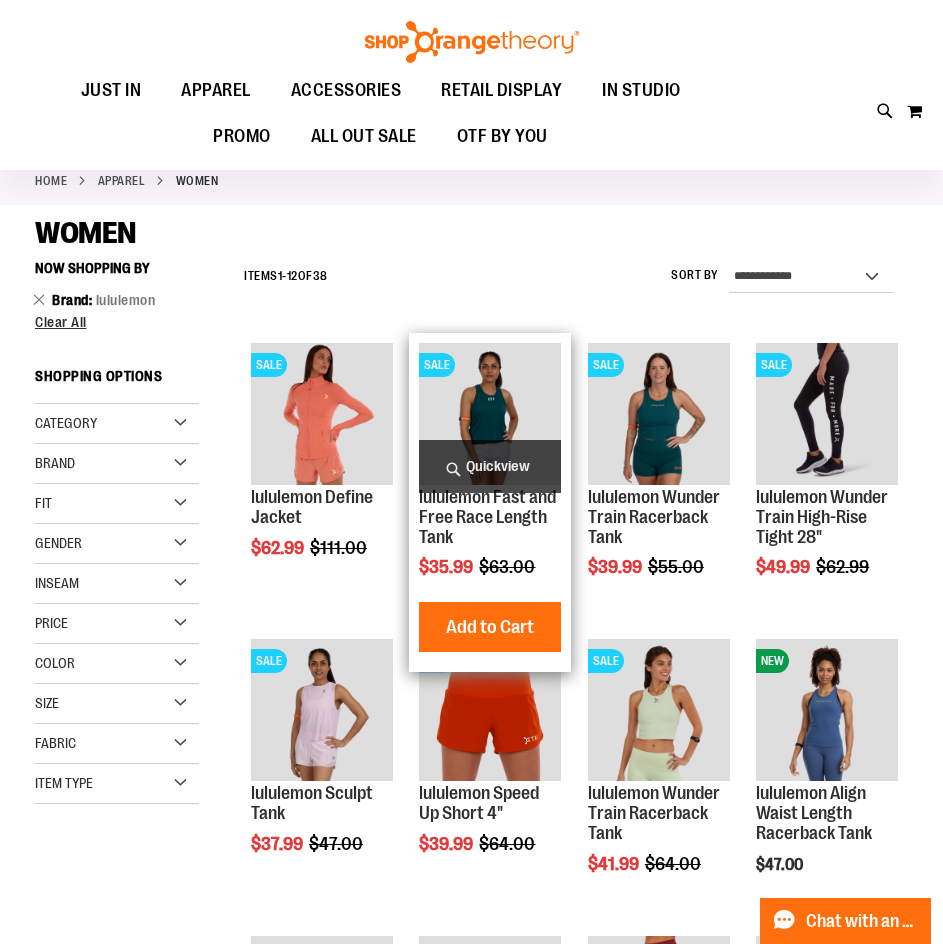 click on "Quickview" at bounding box center [490, 466] 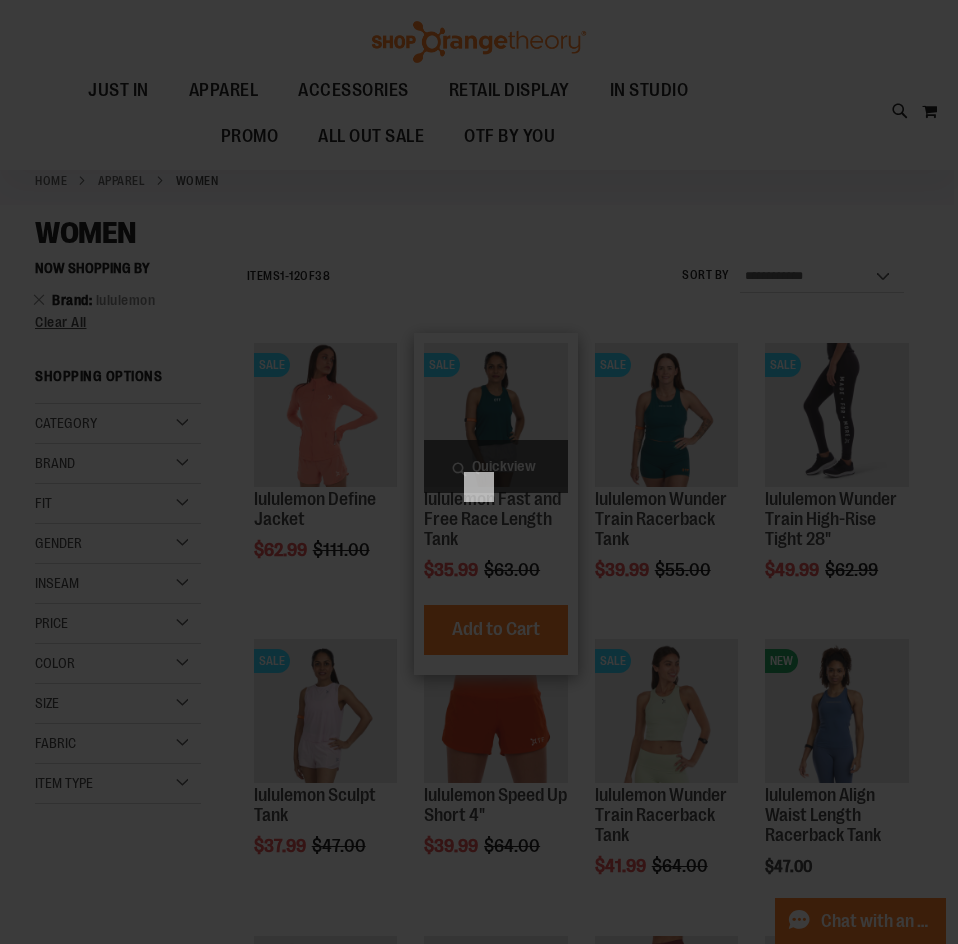 scroll, scrollTop: 0, scrollLeft: 0, axis: both 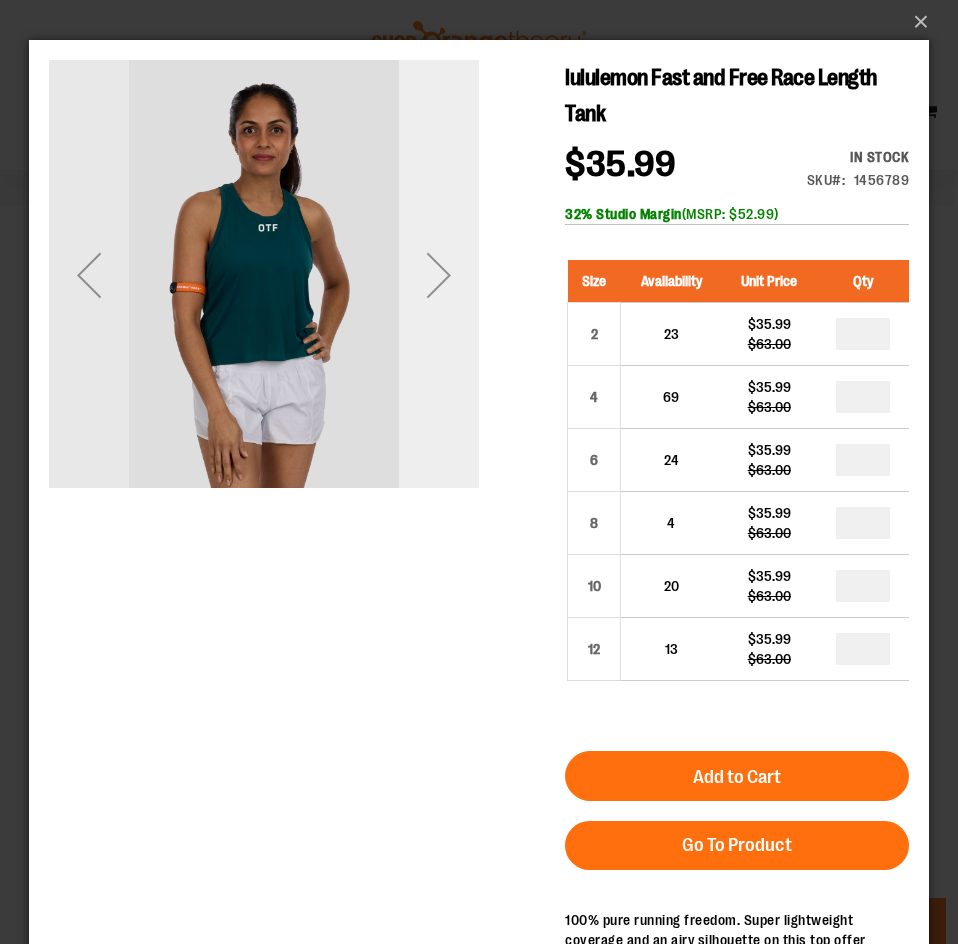 click at bounding box center [439, 275] 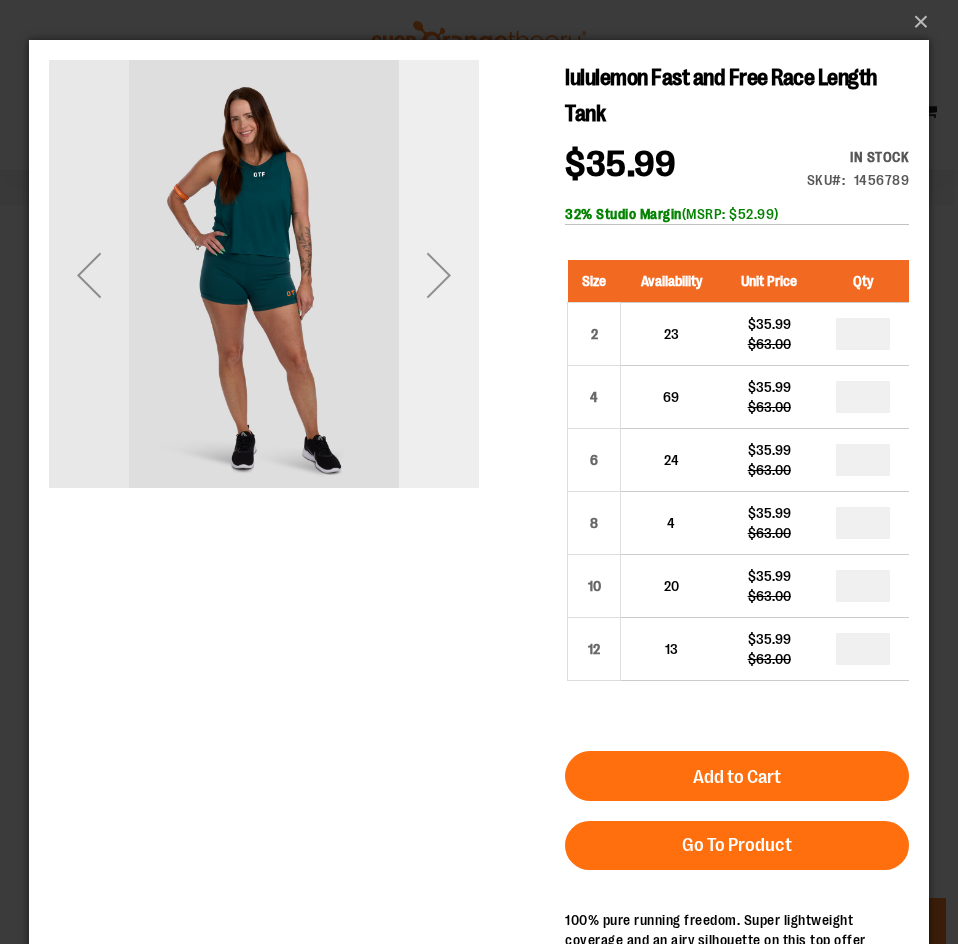 click at bounding box center (439, 275) 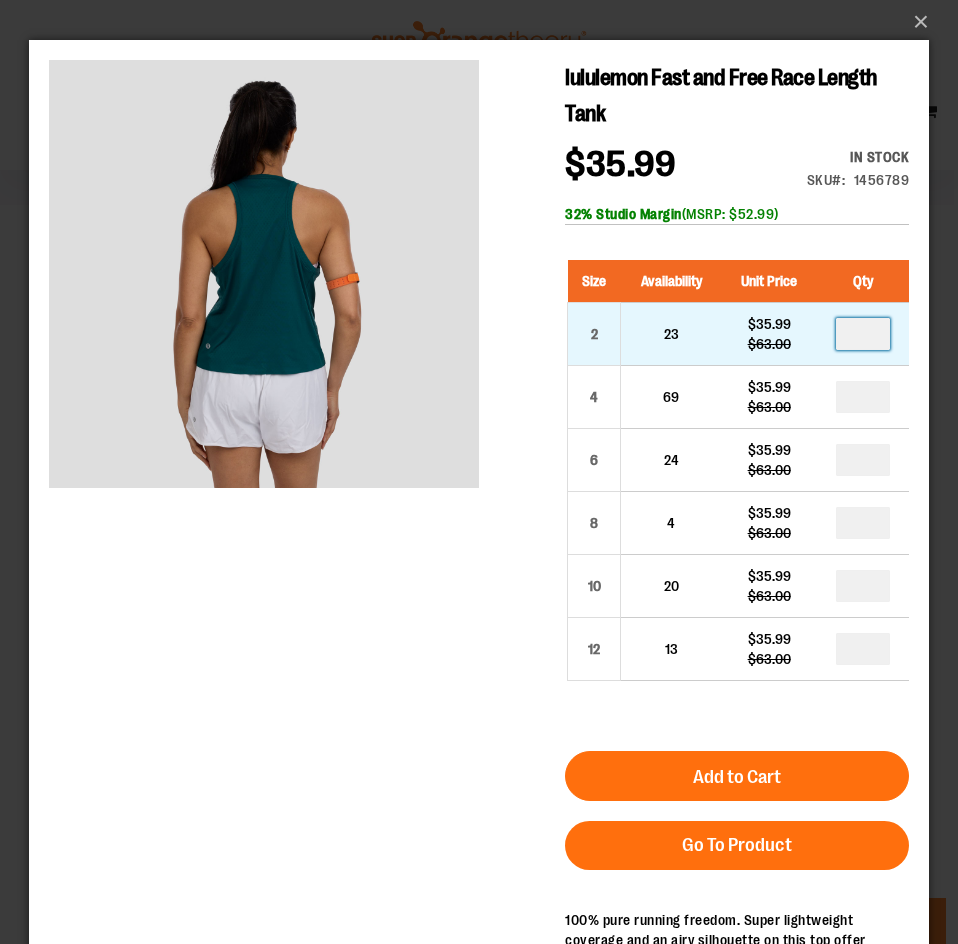 click at bounding box center (863, 334) 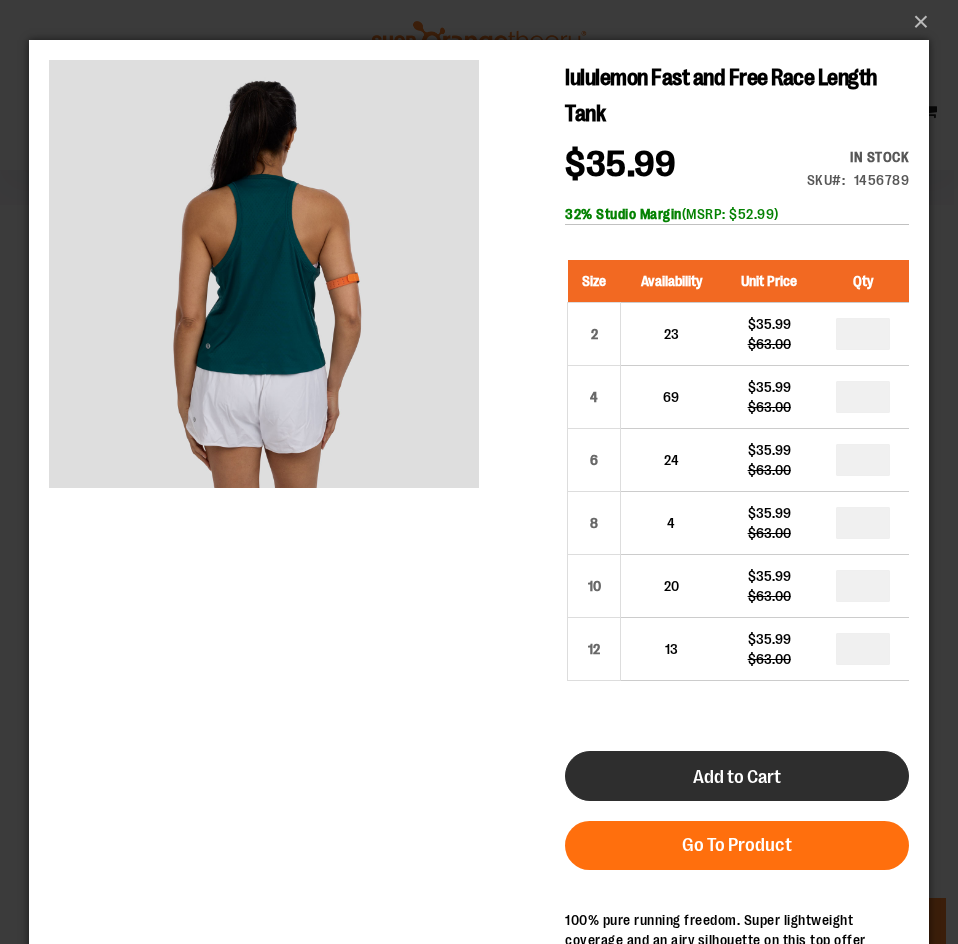 click on "Add to Cart" at bounding box center [737, 777] 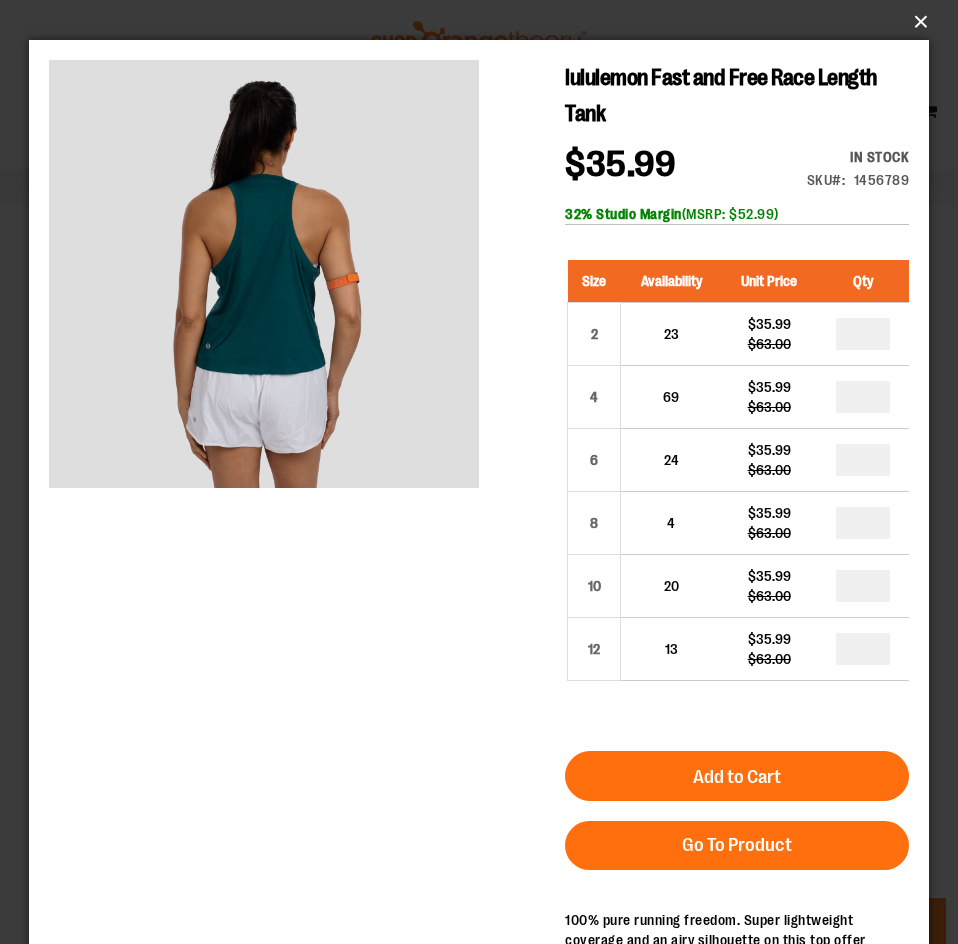 click on "×" at bounding box center [485, 22] 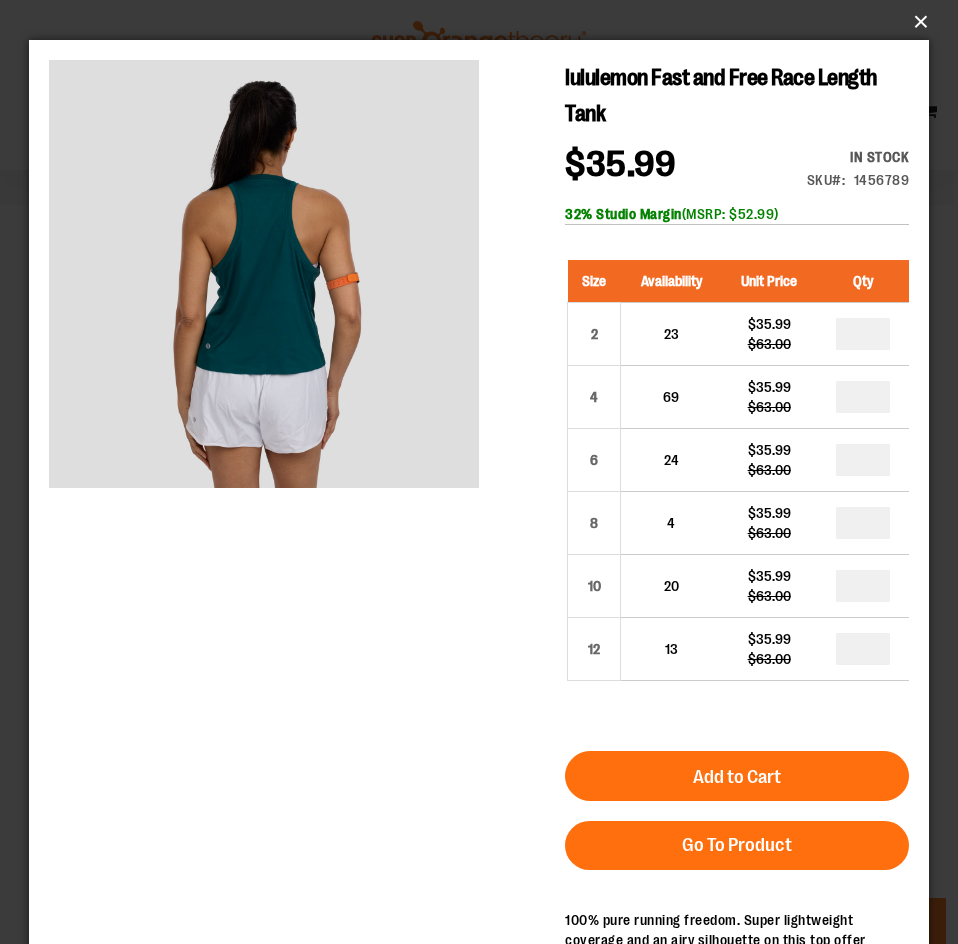 click on "×" at bounding box center [485, 22] 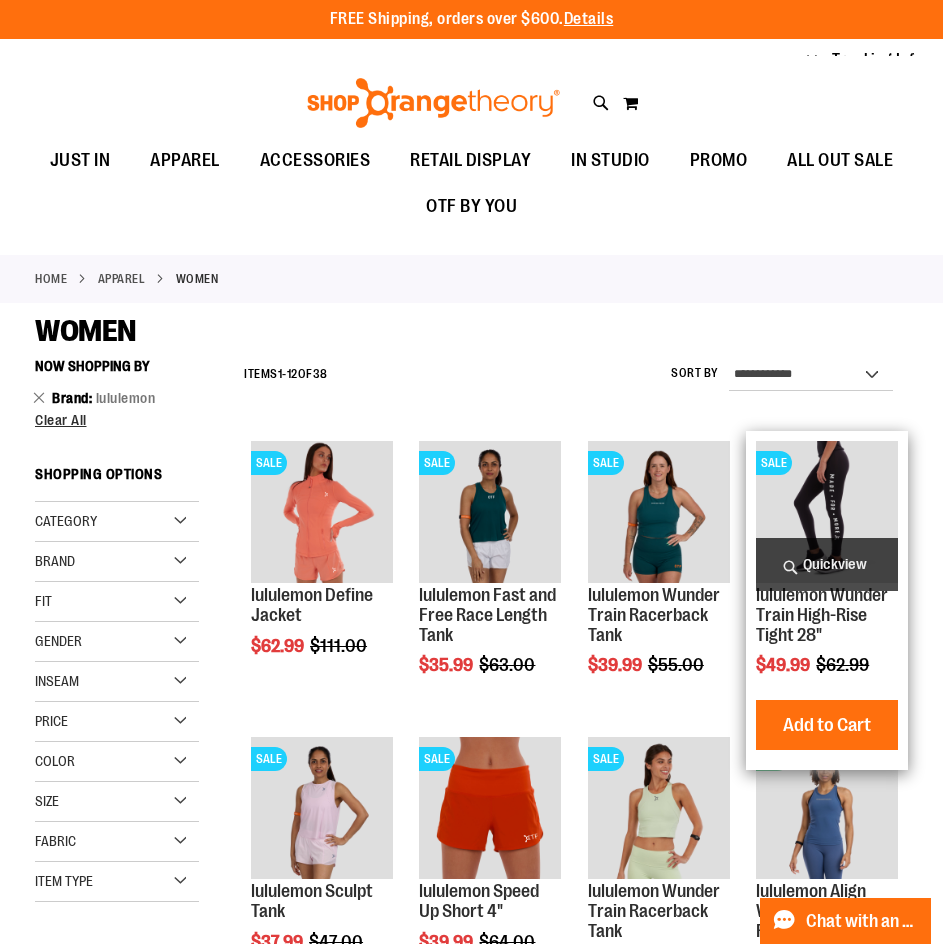 scroll, scrollTop: 0, scrollLeft: 0, axis: both 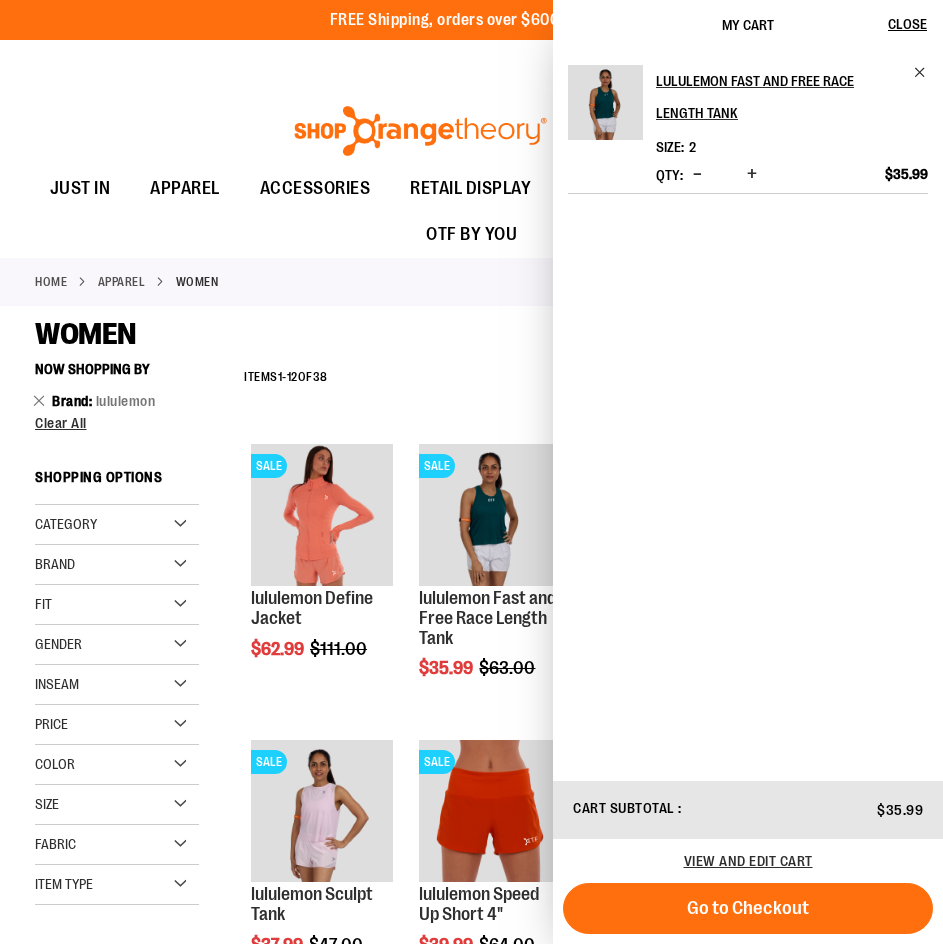 click on "WOMEN" at bounding box center [471, 334] 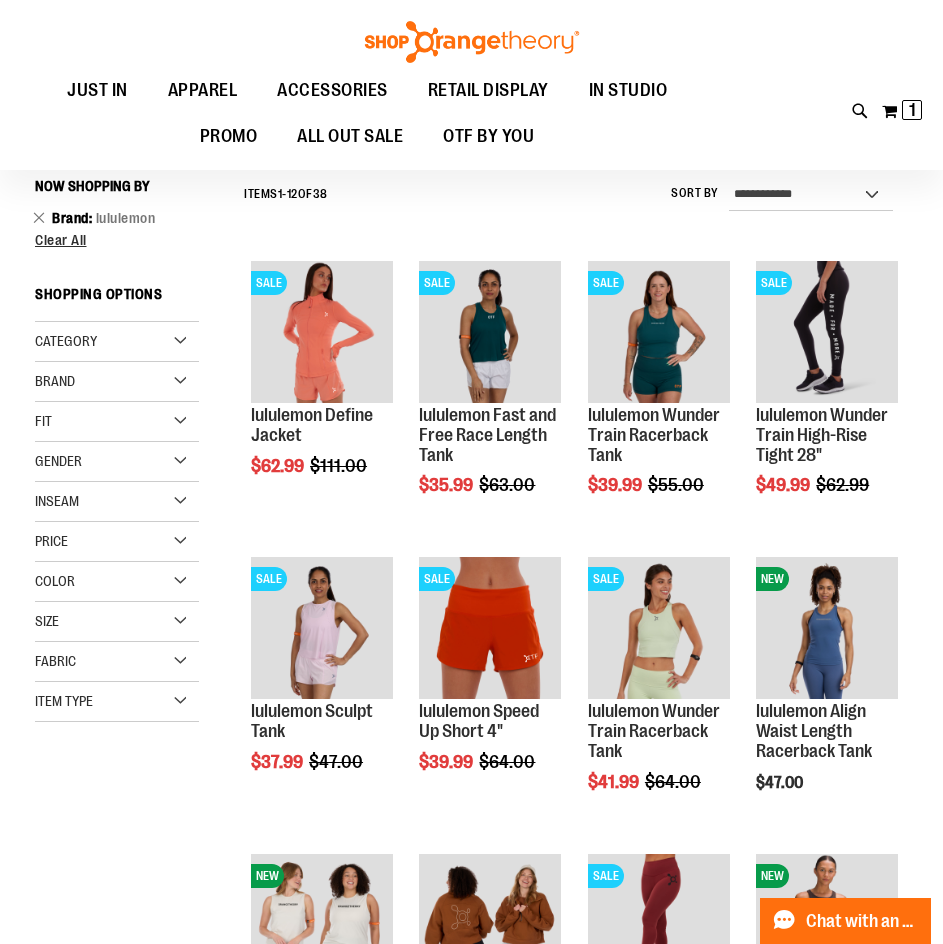 scroll, scrollTop: 199, scrollLeft: 0, axis: vertical 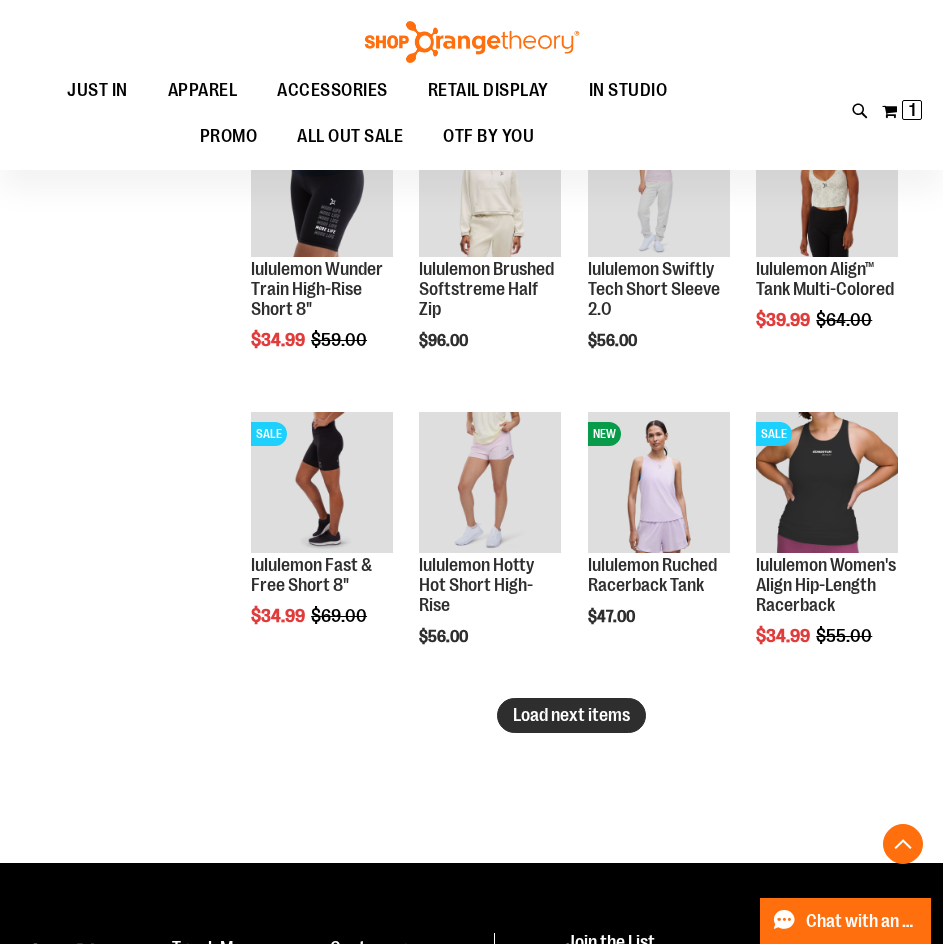 click on "Load next items" at bounding box center (571, 715) 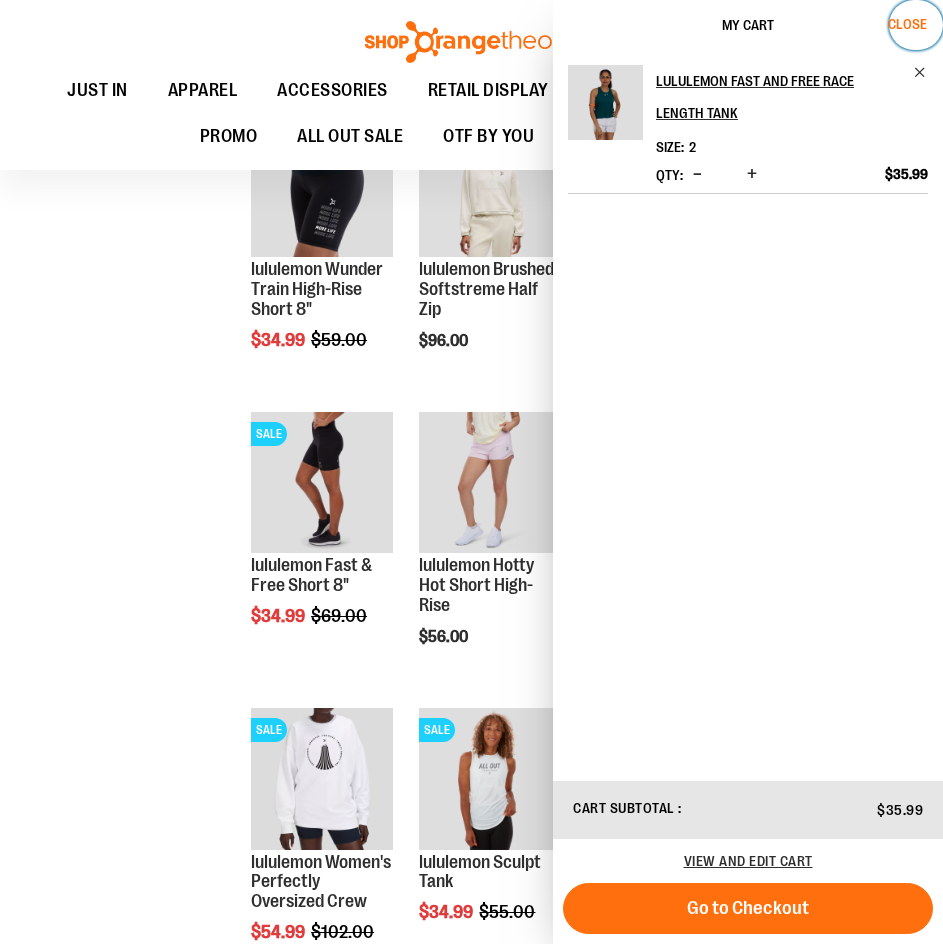 click on "Close" at bounding box center (907, 24) 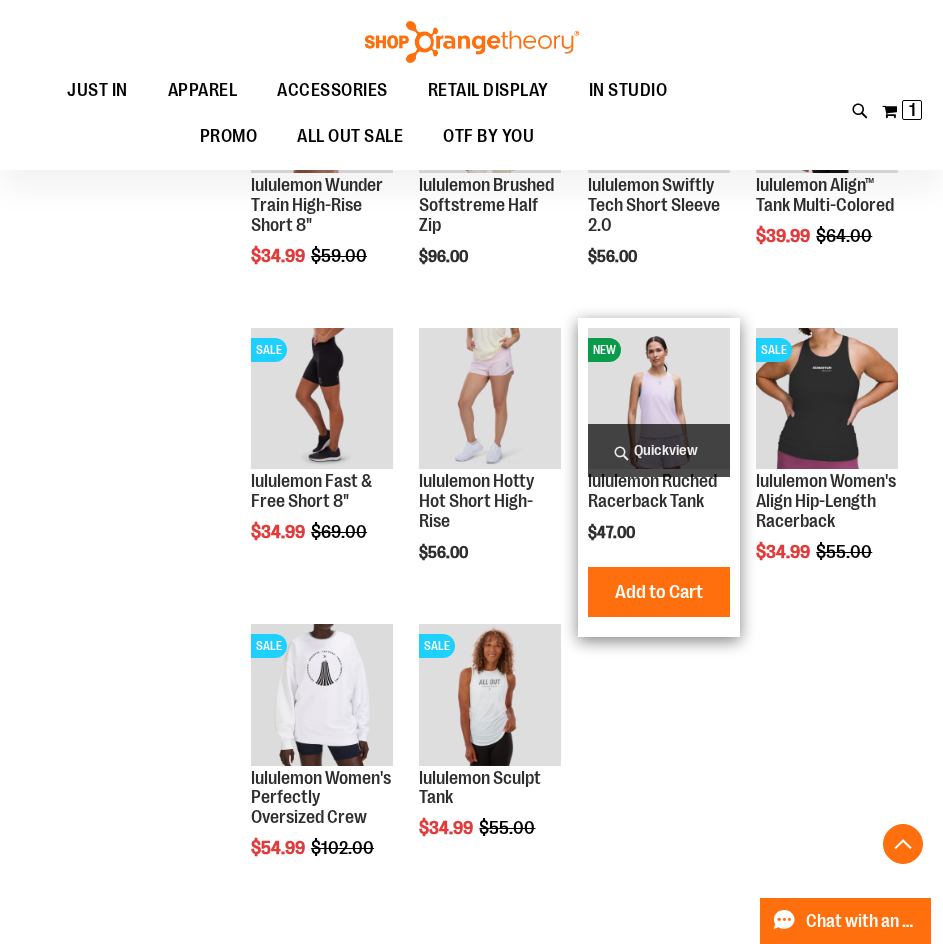 scroll, scrollTop: 2599, scrollLeft: 0, axis: vertical 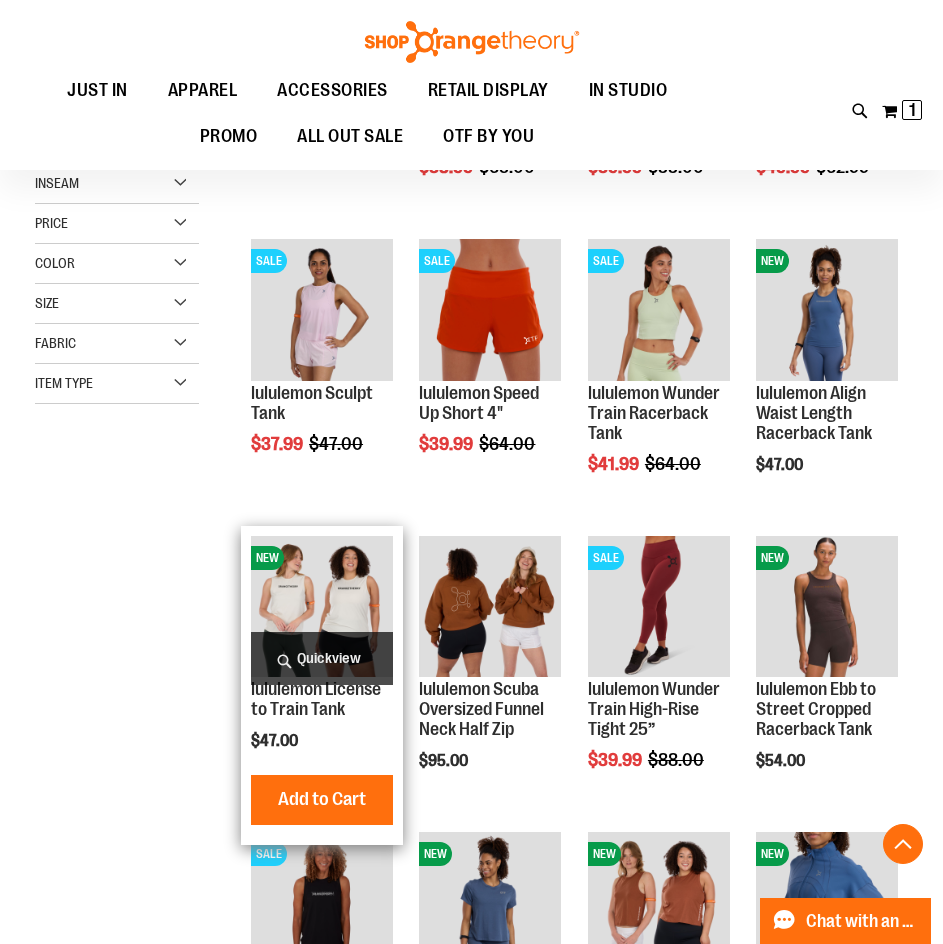 click on "Quickview" at bounding box center (322, 658) 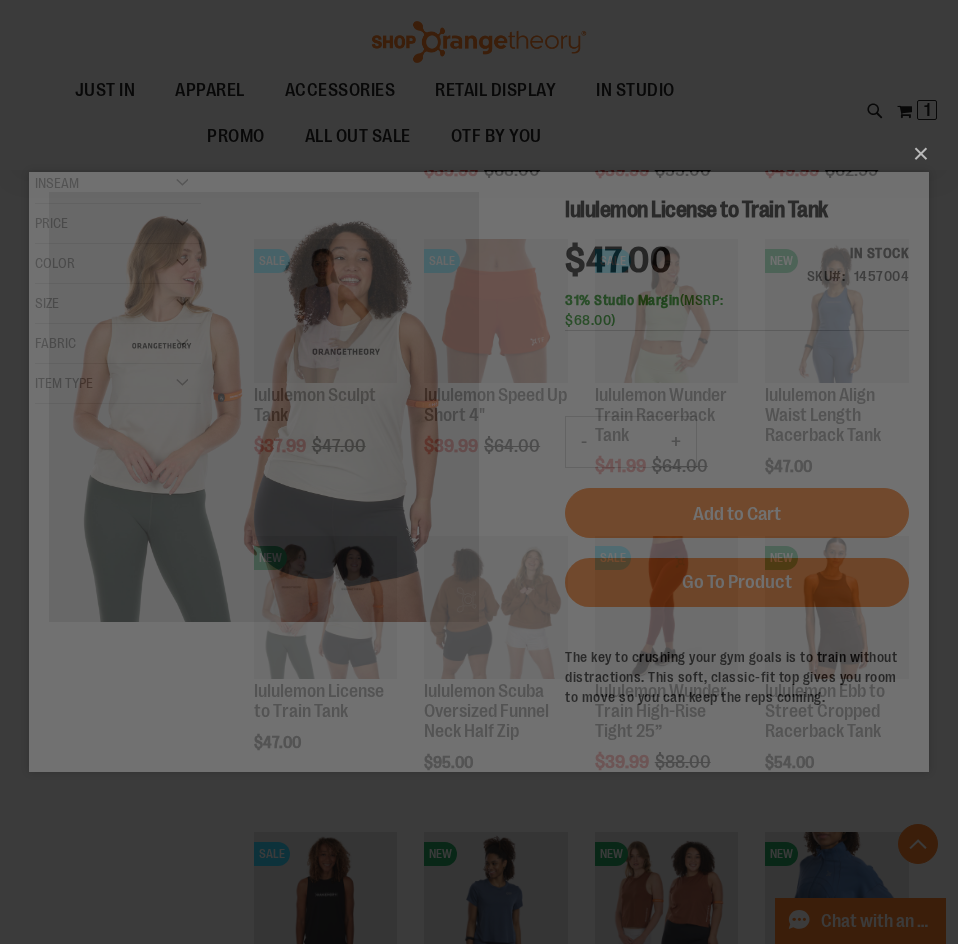 scroll, scrollTop: 0, scrollLeft: 0, axis: both 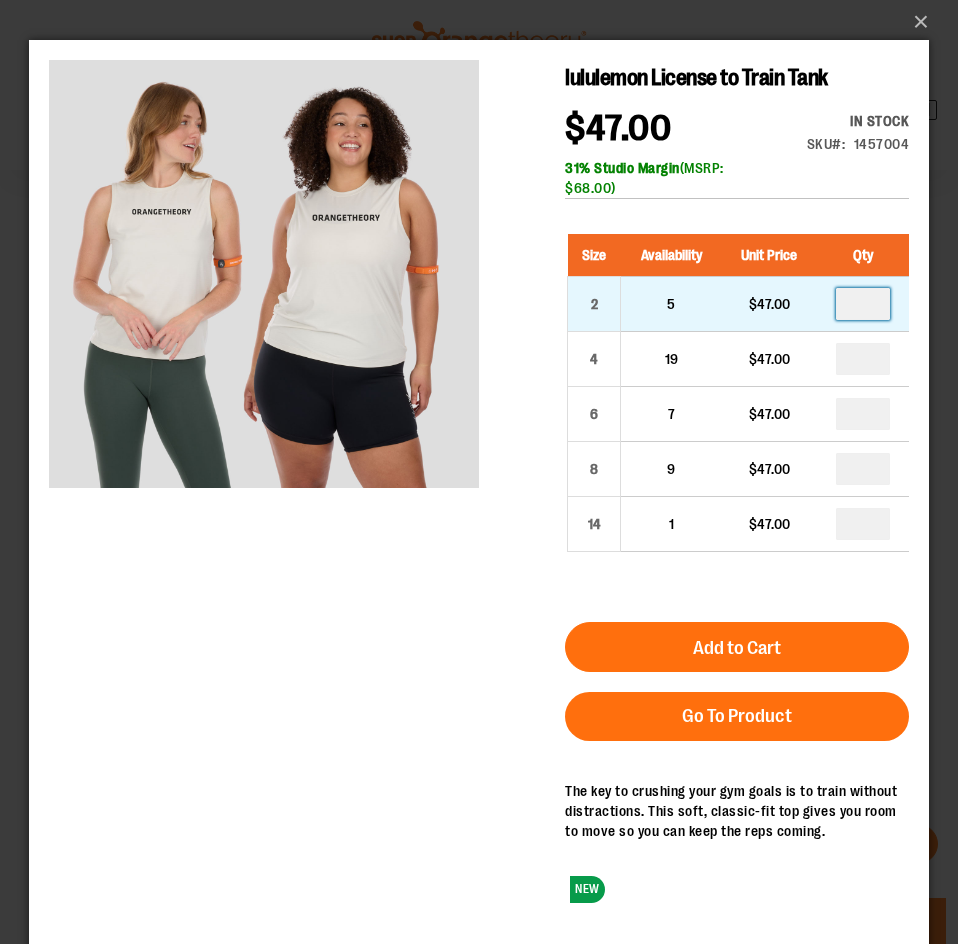 click at bounding box center [863, 304] 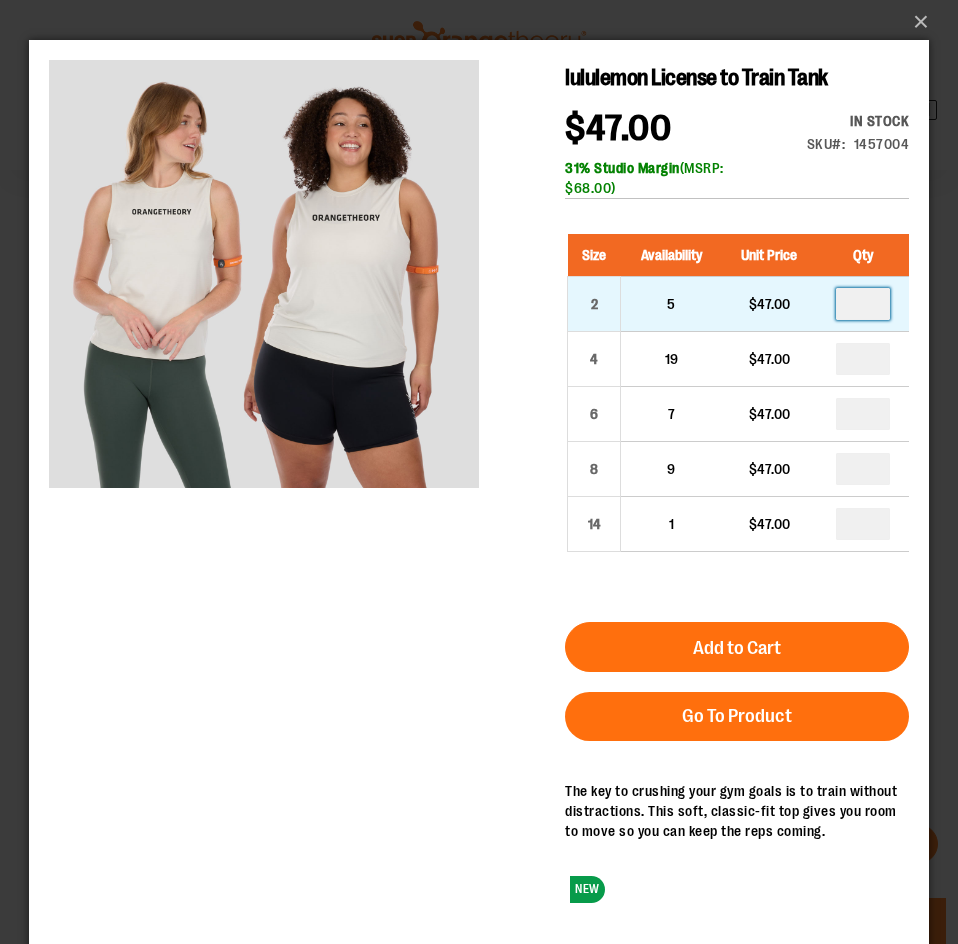 type on "*" 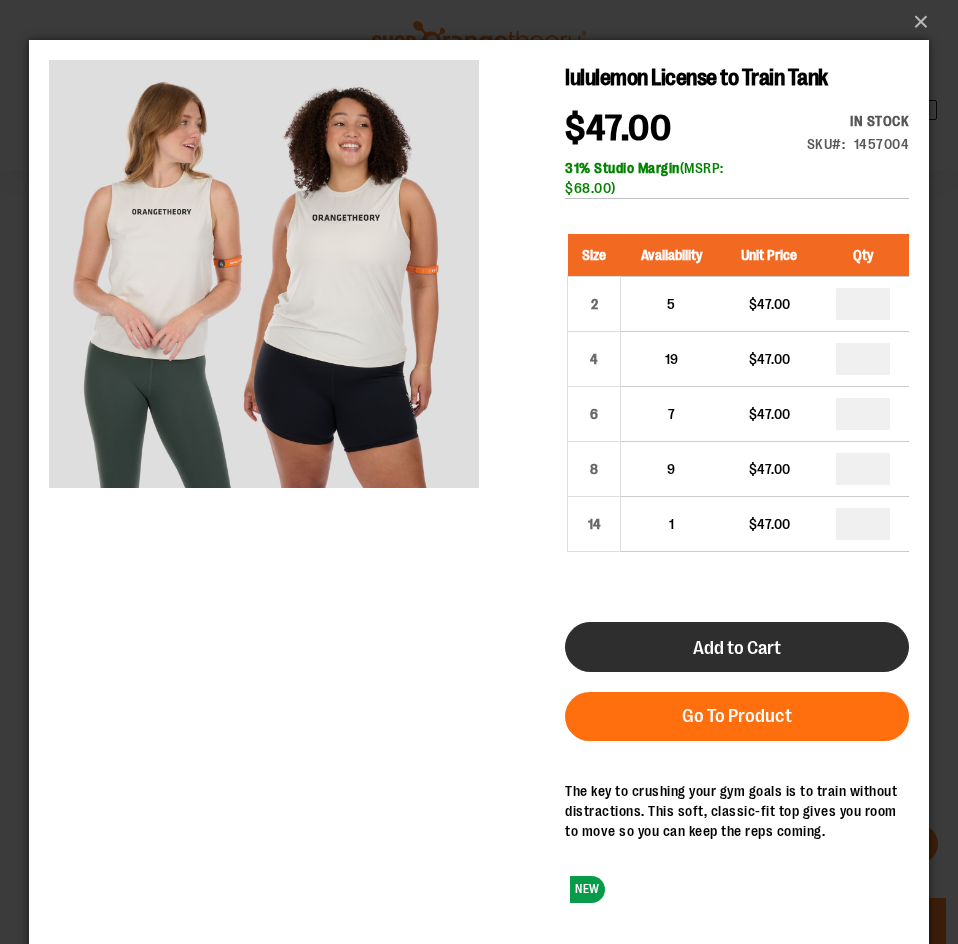 click on "Add to Cart" at bounding box center [737, 648] 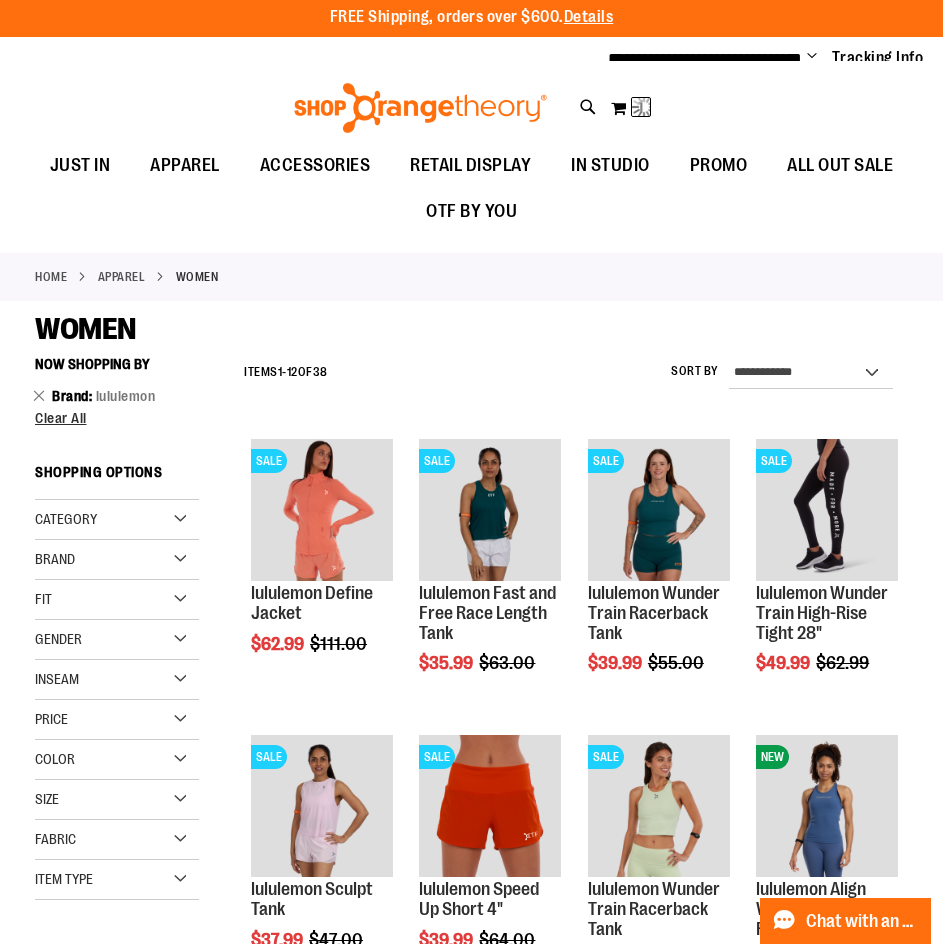 scroll, scrollTop: 0, scrollLeft: 0, axis: both 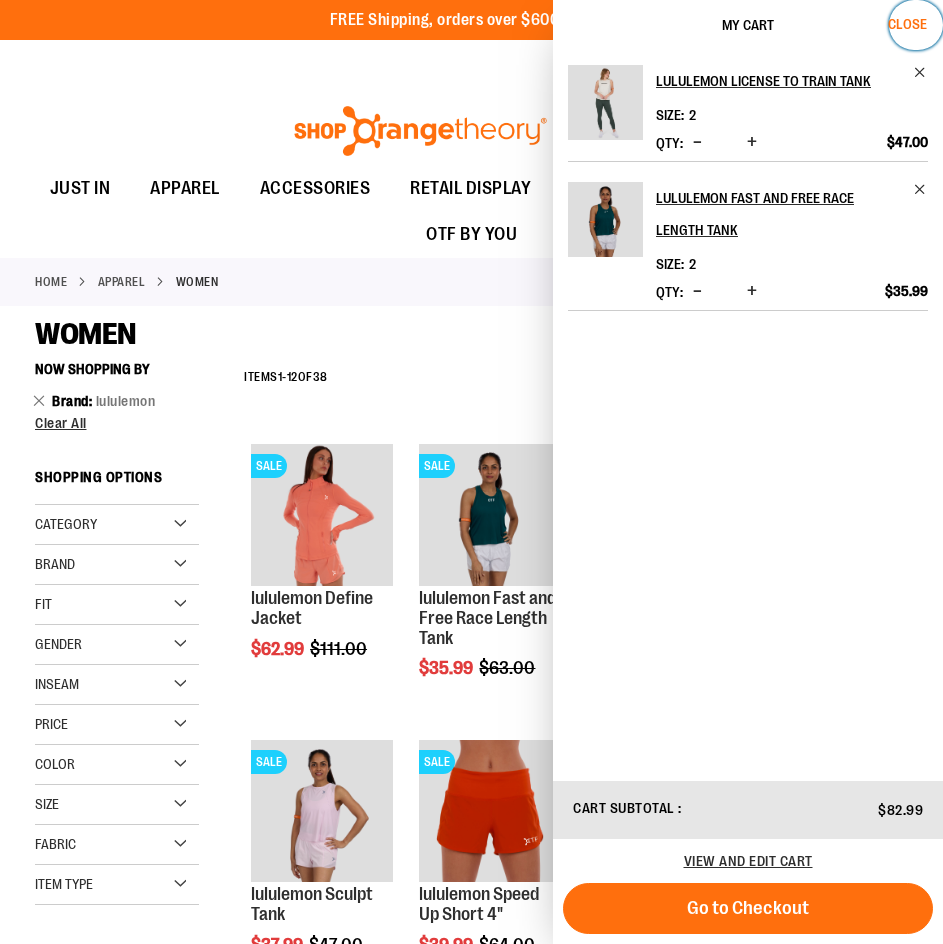 click on "Close" at bounding box center (907, 24) 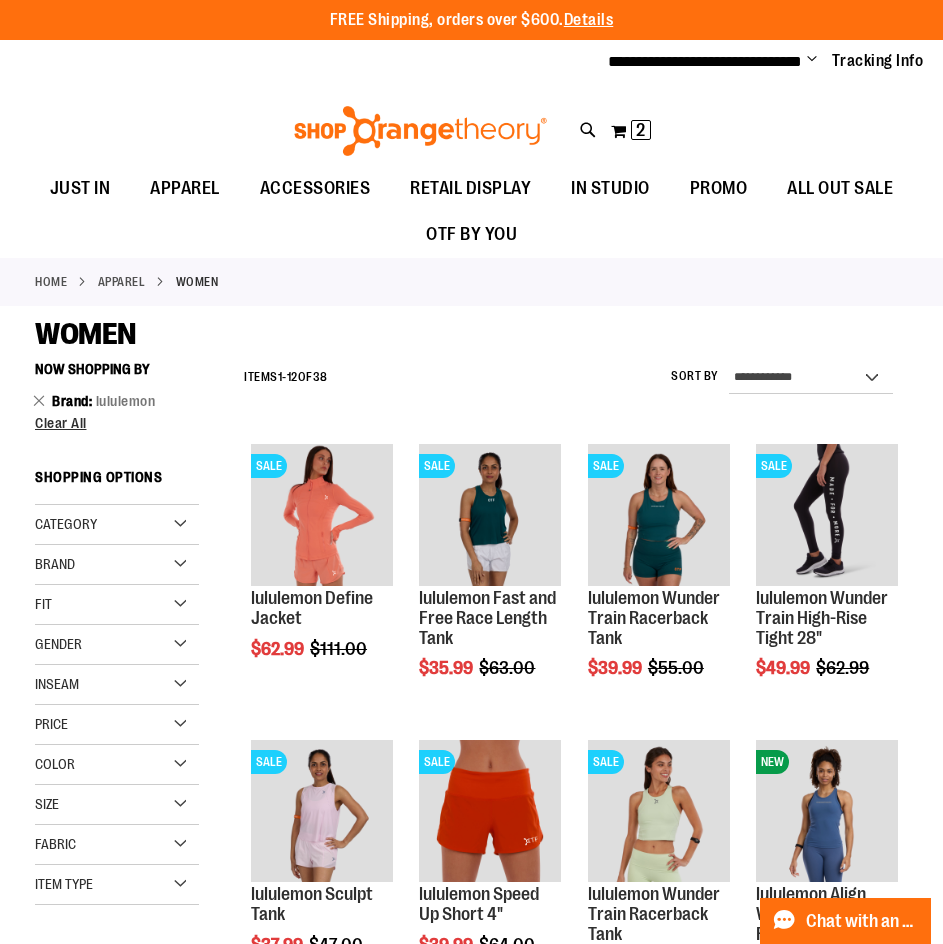 click on "Change" at bounding box center (812, 60) 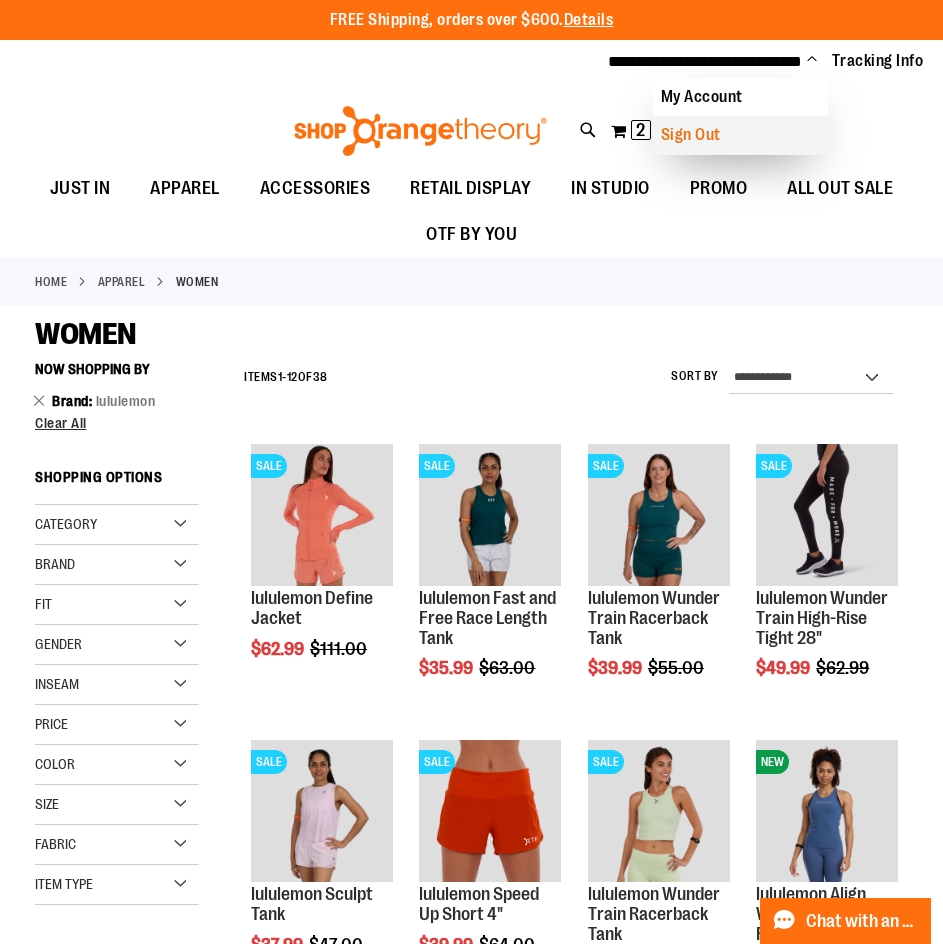 click on "Sign Out" at bounding box center (740, 135) 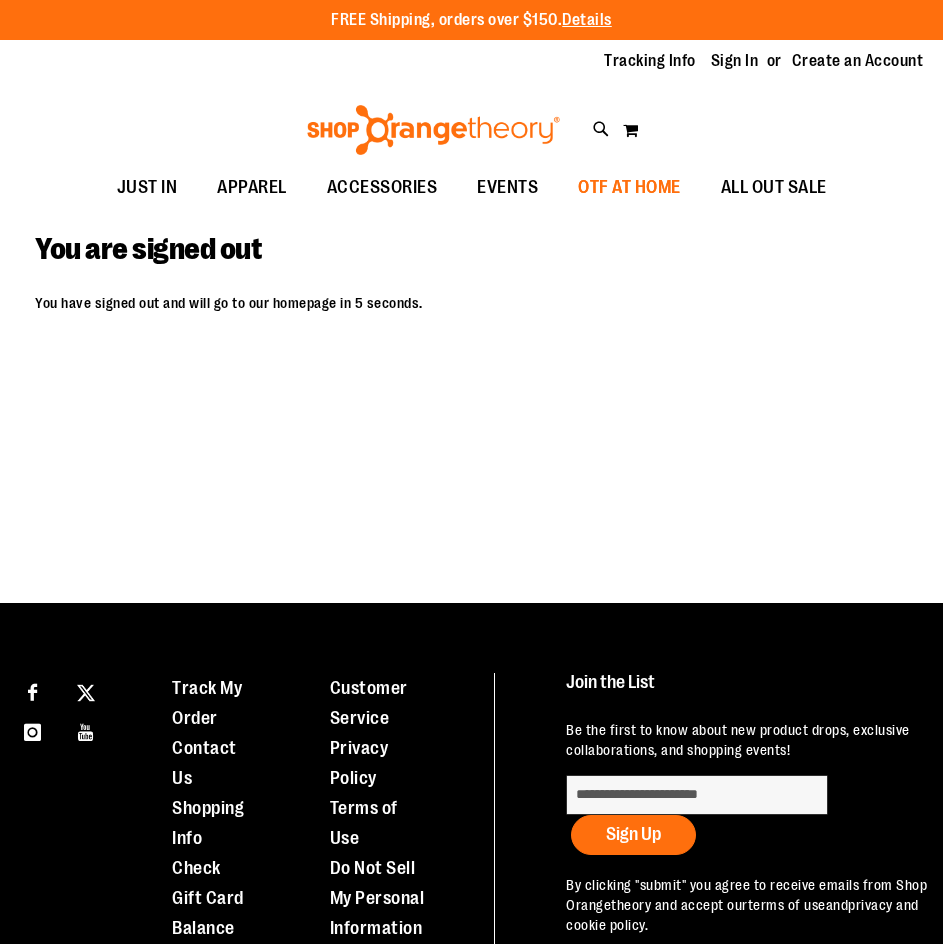 scroll, scrollTop: 0, scrollLeft: 0, axis: both 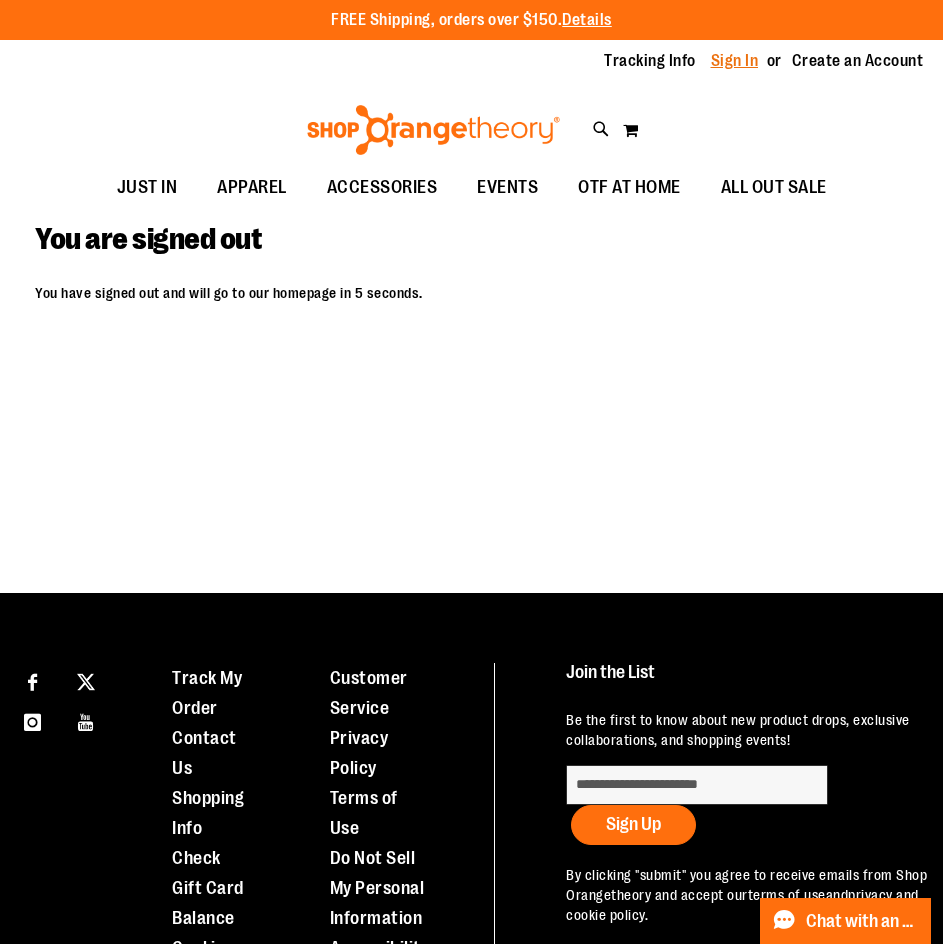 click on "Sign In" at bounding box center (735, 61) 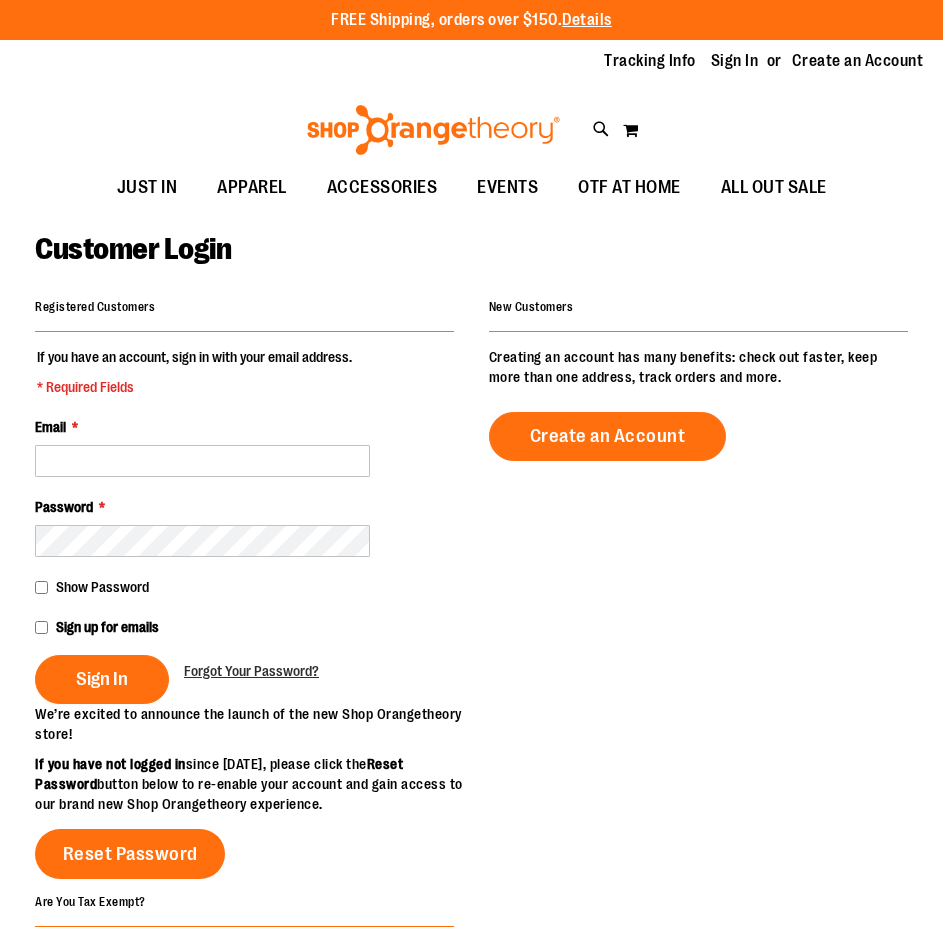 scroll, scrollTop: 0, scrollLeft: 0, axis: both 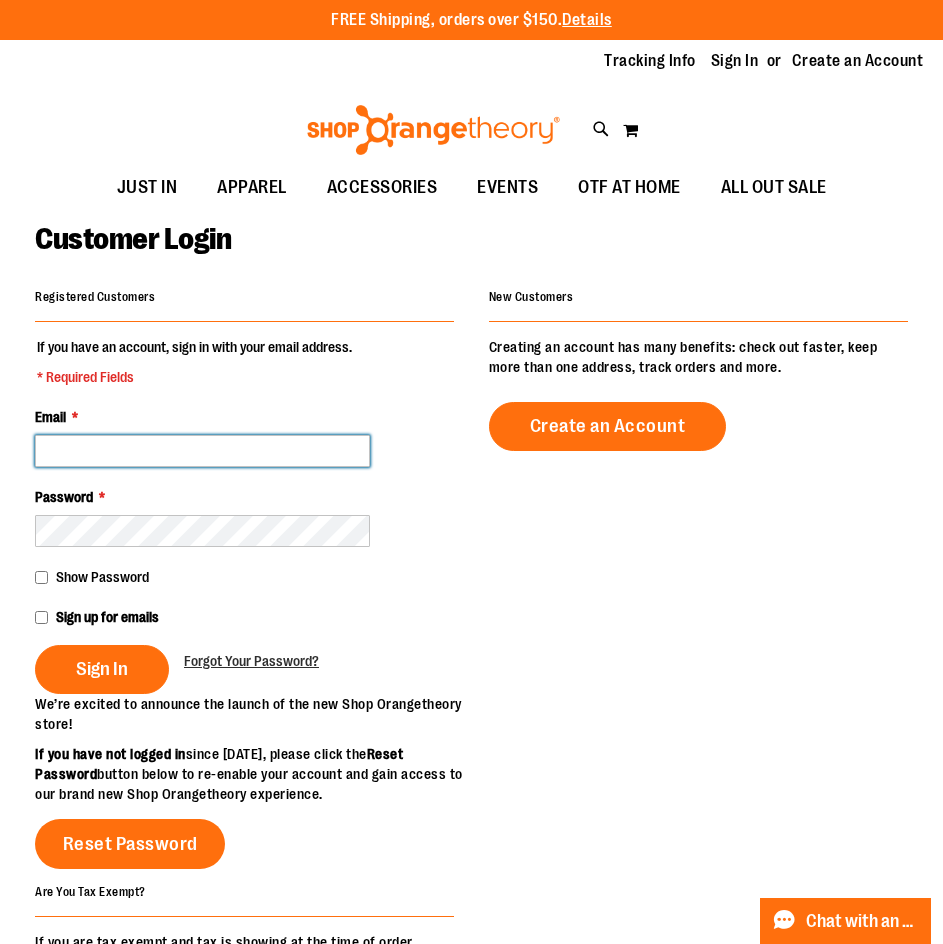 click on "Email *" at bounding box center (202, 451) 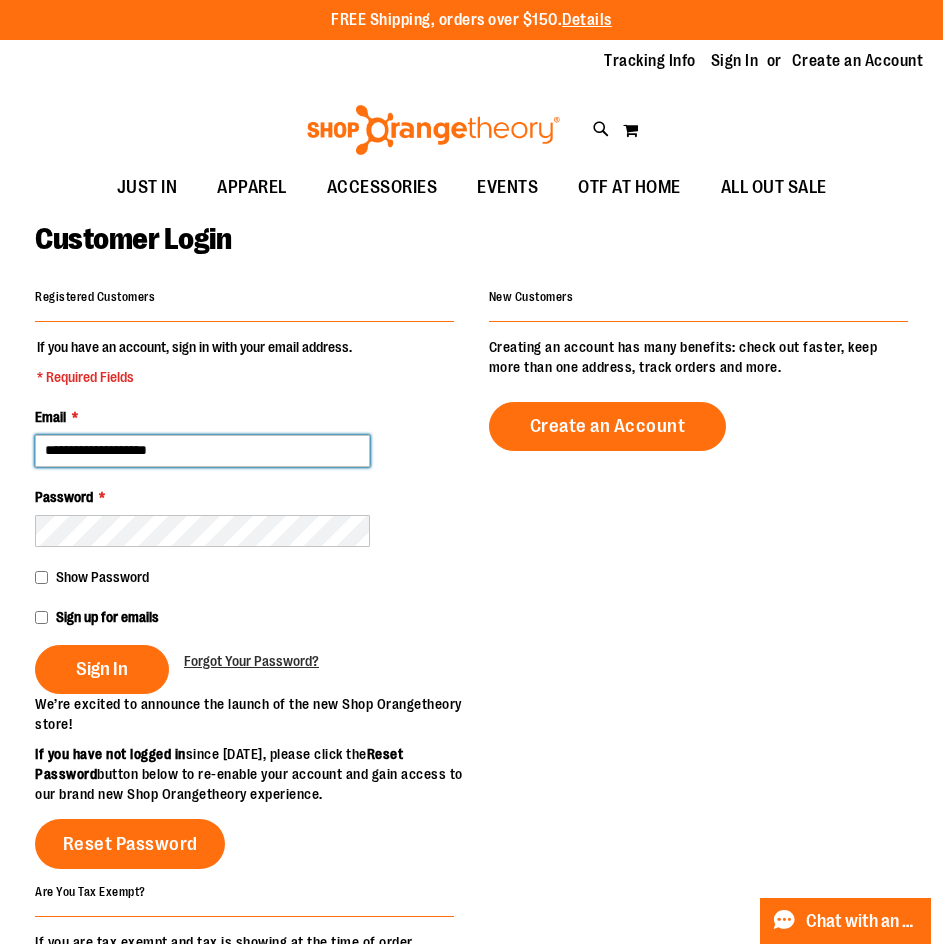 type on "**********" 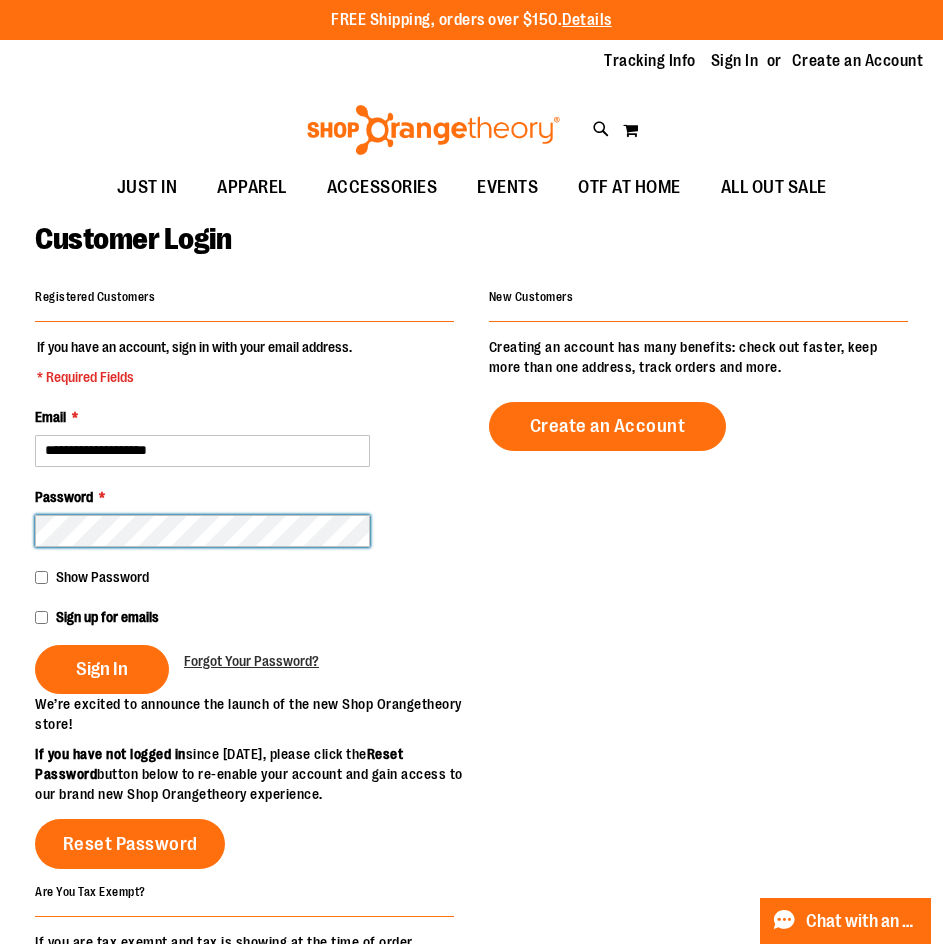click on "Sign In" at bounding box center (102, 669) 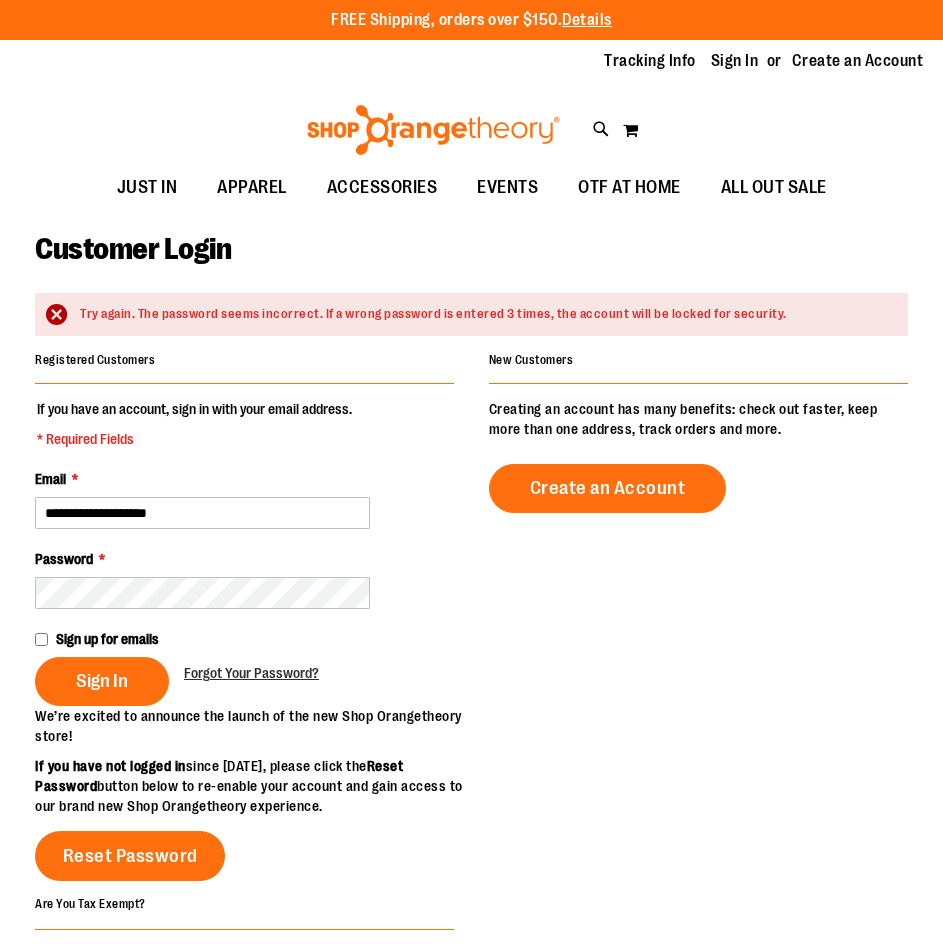 scroll, scrollTop: 0, scrollLeft: 0, axis: both 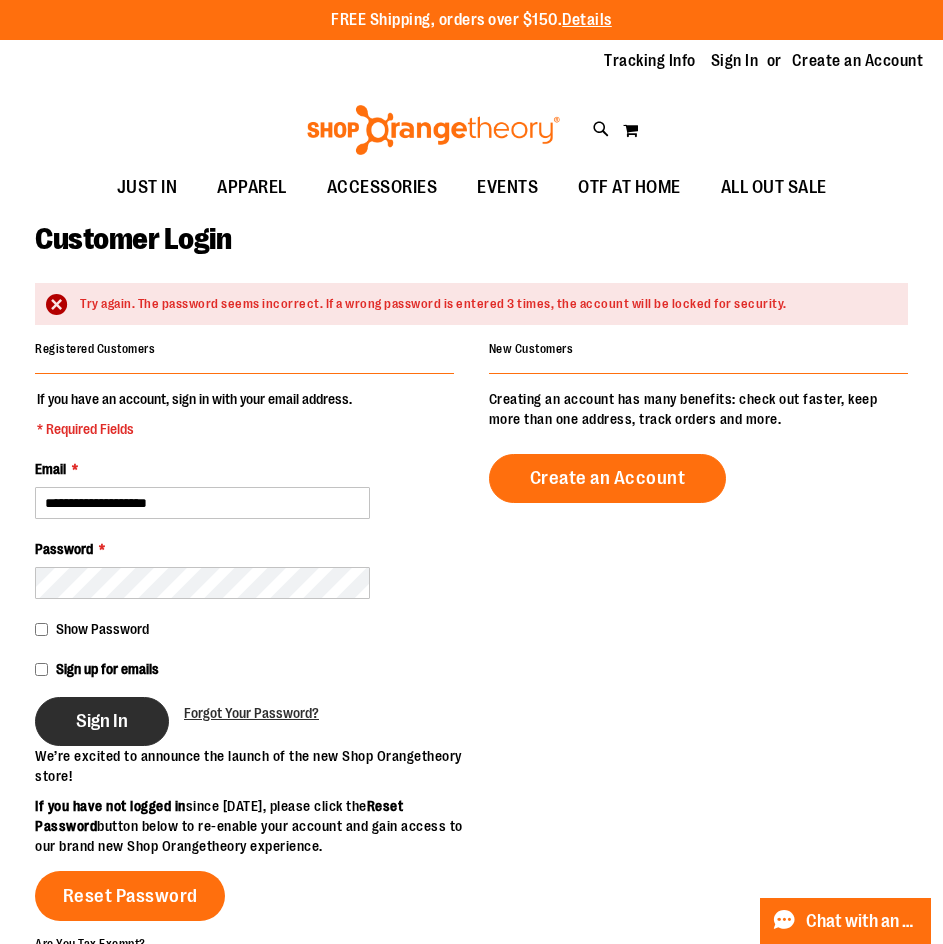 click on "Sign In" at bounding box center (102, 721) 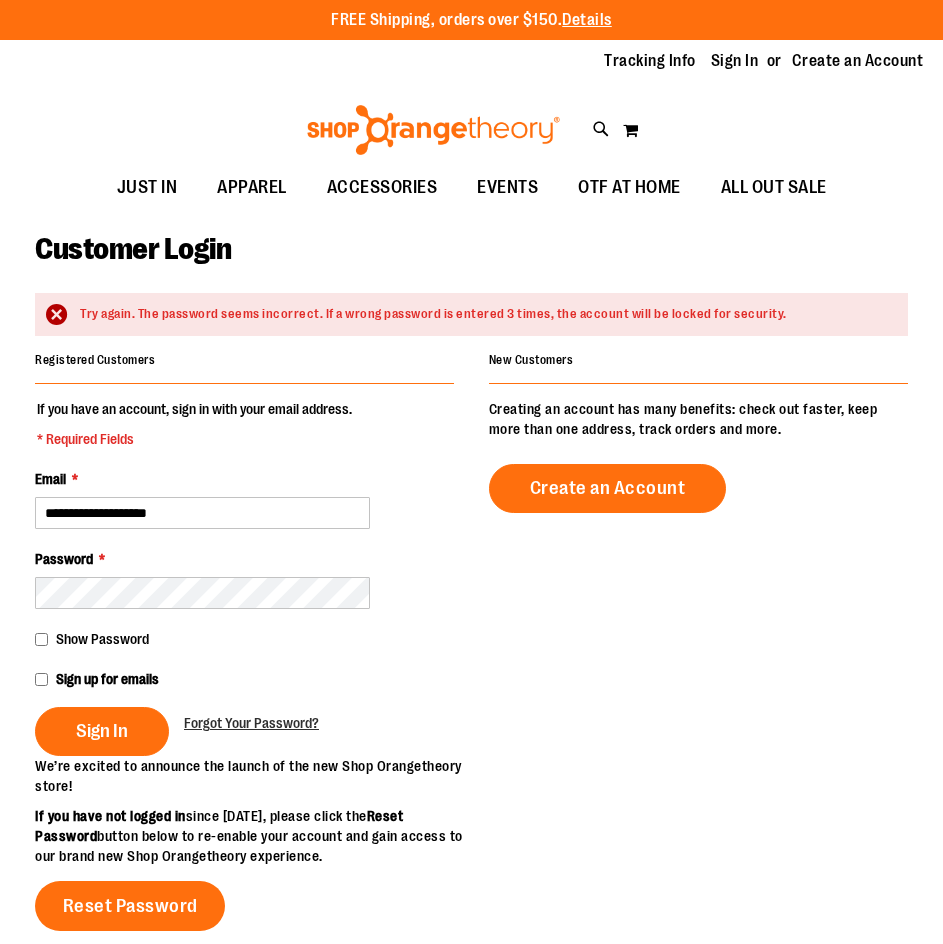 scroll, scrollTop: 0, scrollLeft: 0, axis: both 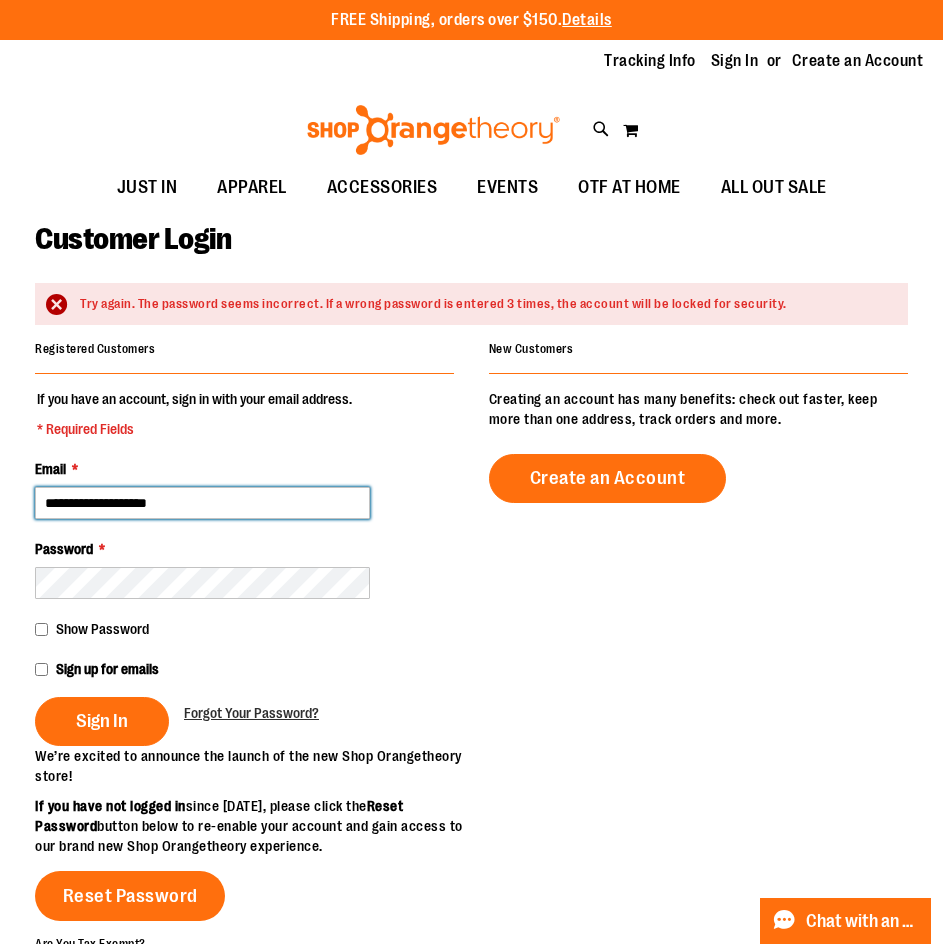 click on "**********" at bounding box center [202, 503] 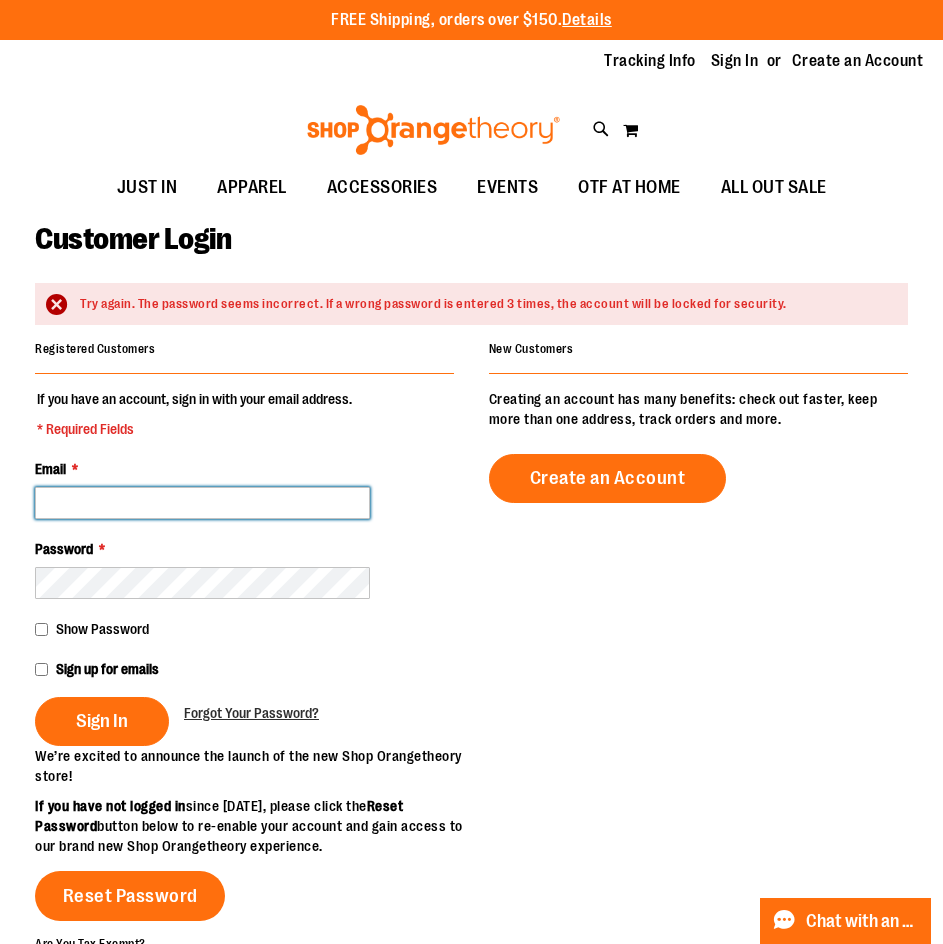 type 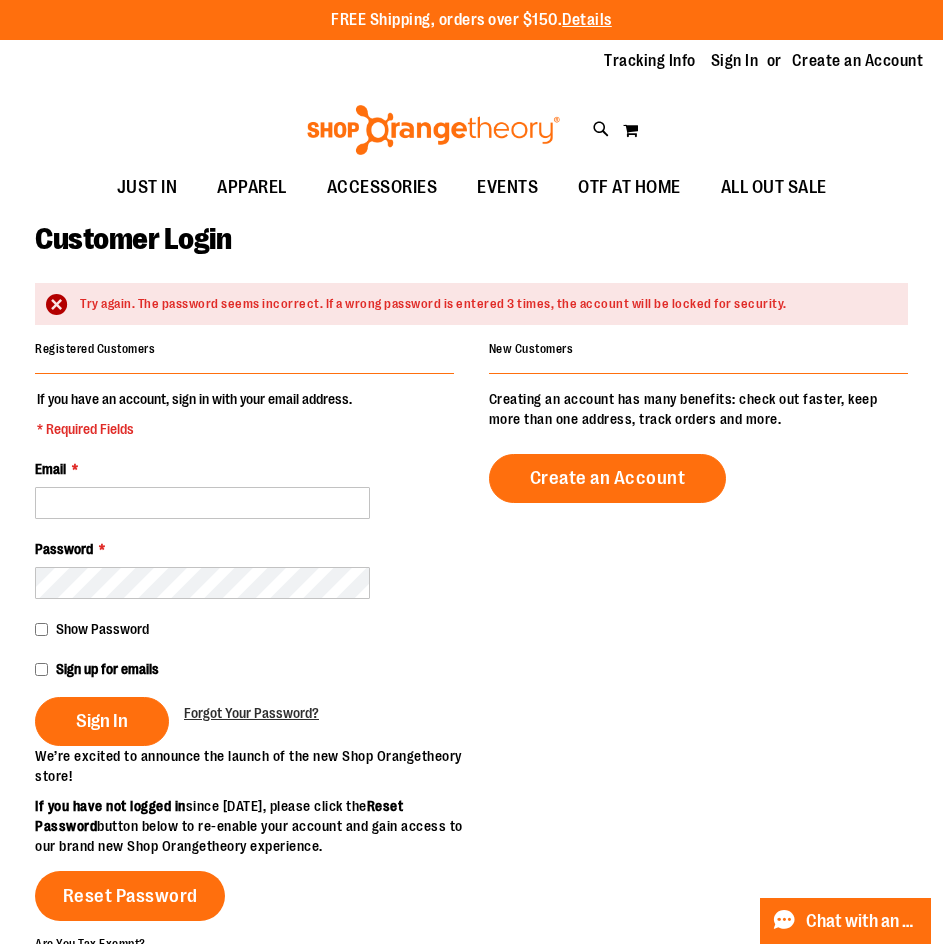 click on "Registered Customers
If you have an account, sign in with your email address.                     * Required Fields
Email *
Password *
Show Password
Sign up for emails
Sign In
Forgot Your Password?
New Customers" at bounding box center (471, 729) 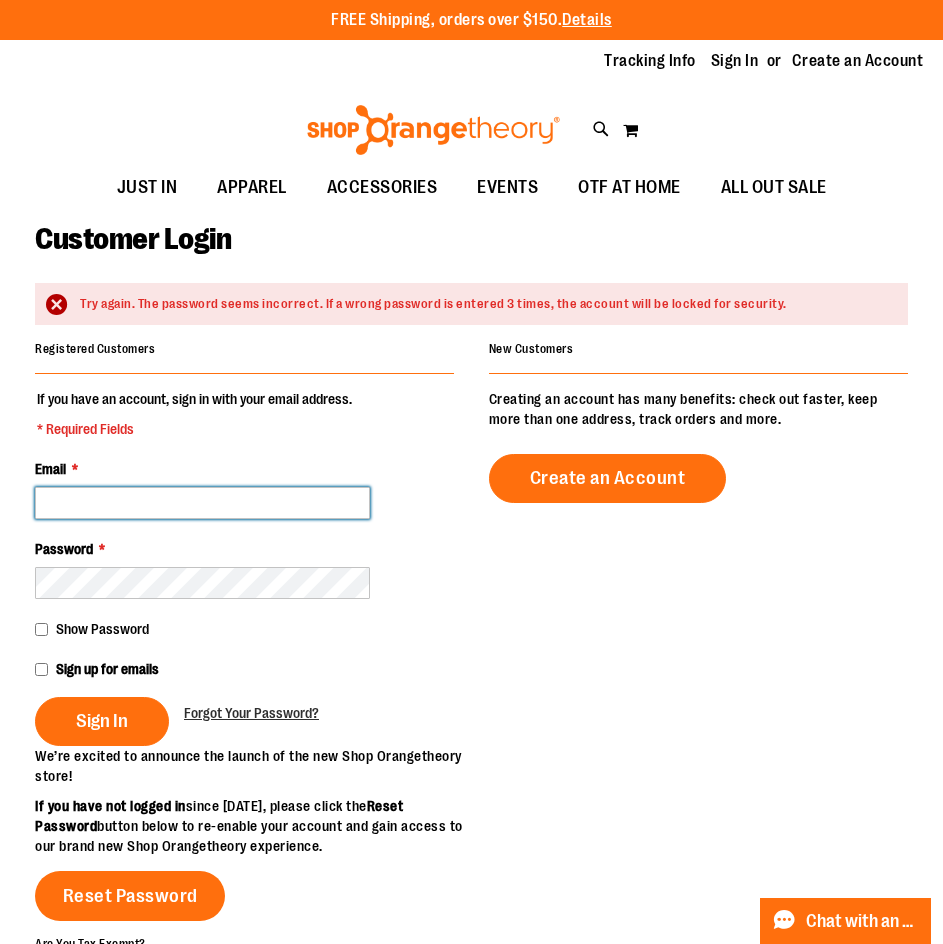 click on "Email *" at bounding box center (202, 503) 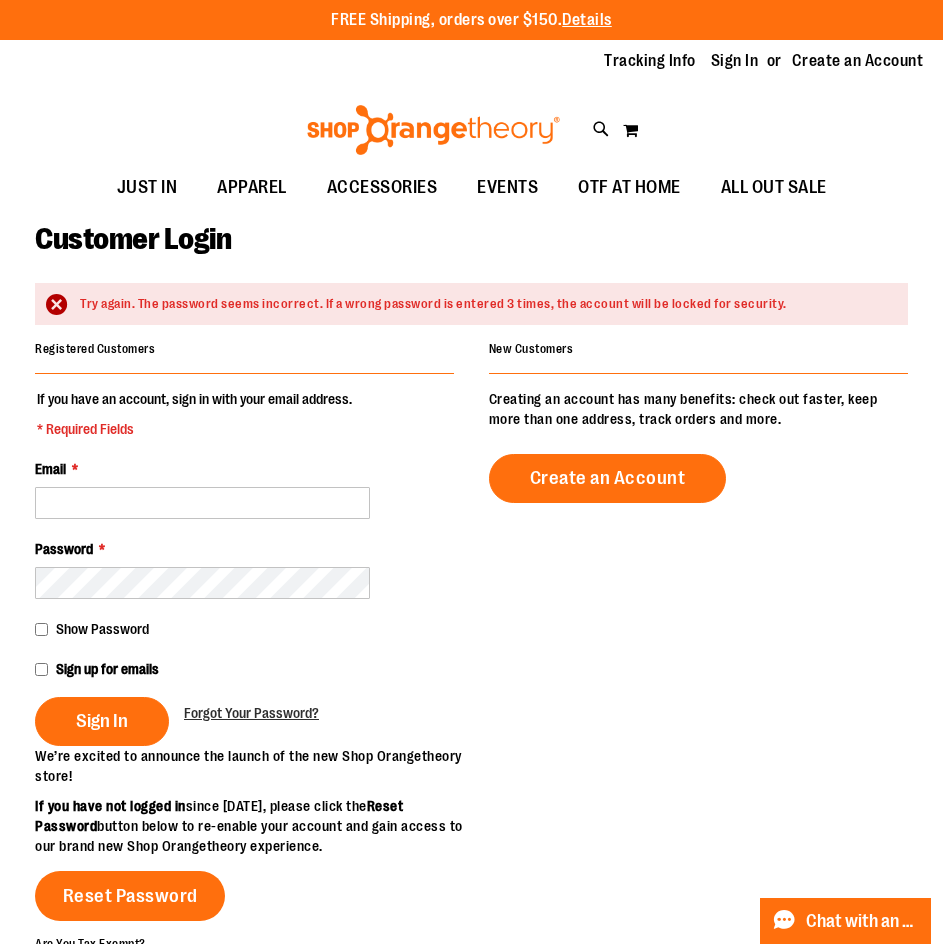 click on "Registered Customers
If you have an account, sign in with your email address.                     * Required Fields
Email *
Password *
Show Password
Sign up for emails
Sign In
Forgot Your Password?
New Customers" at bounding box center [471, 729] 